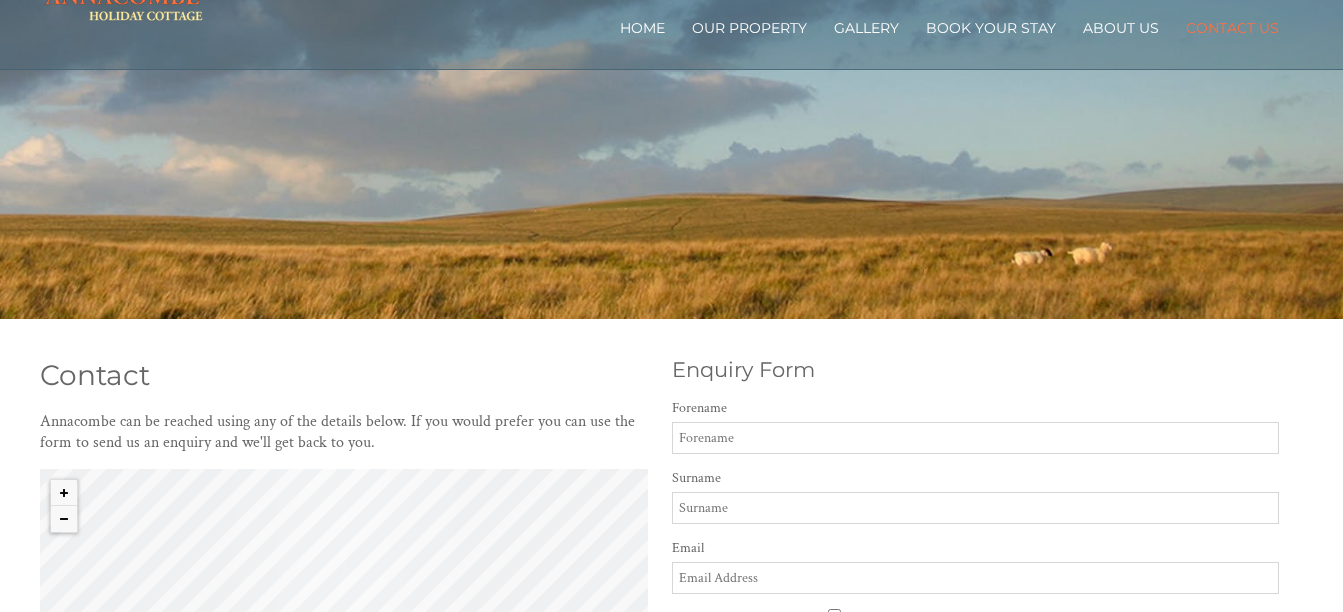 scroll, scrollTop: 0, scrollLeft: 0, axis: both 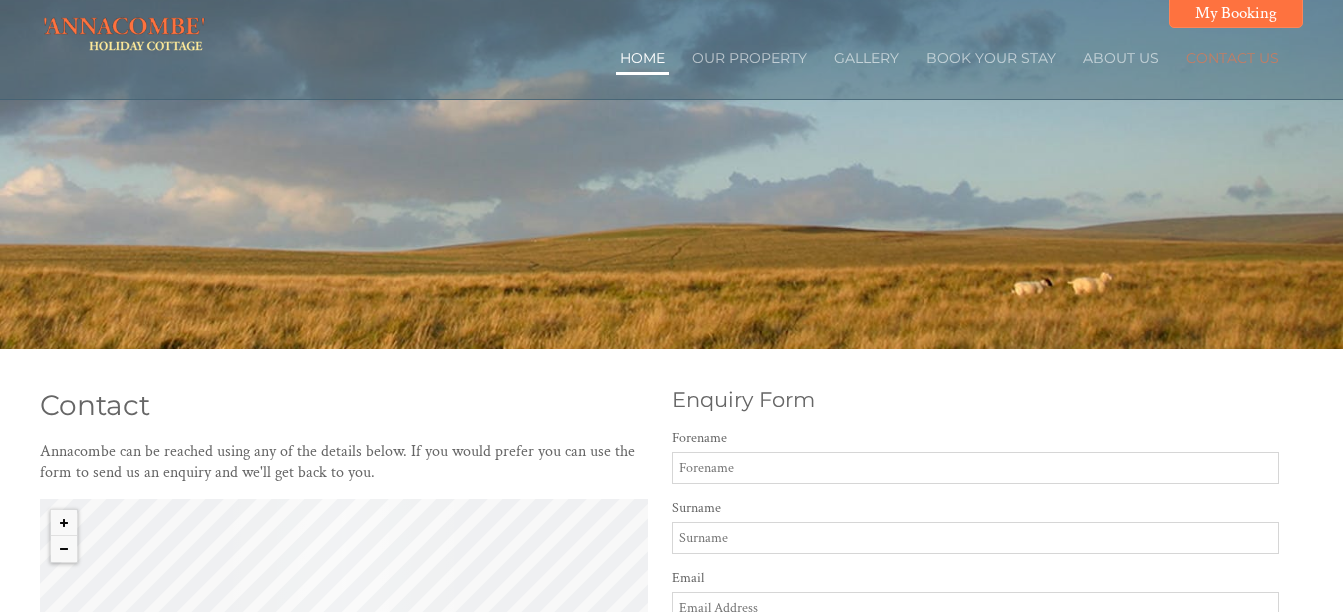 click on "Home" at bounding box center (642, 58) 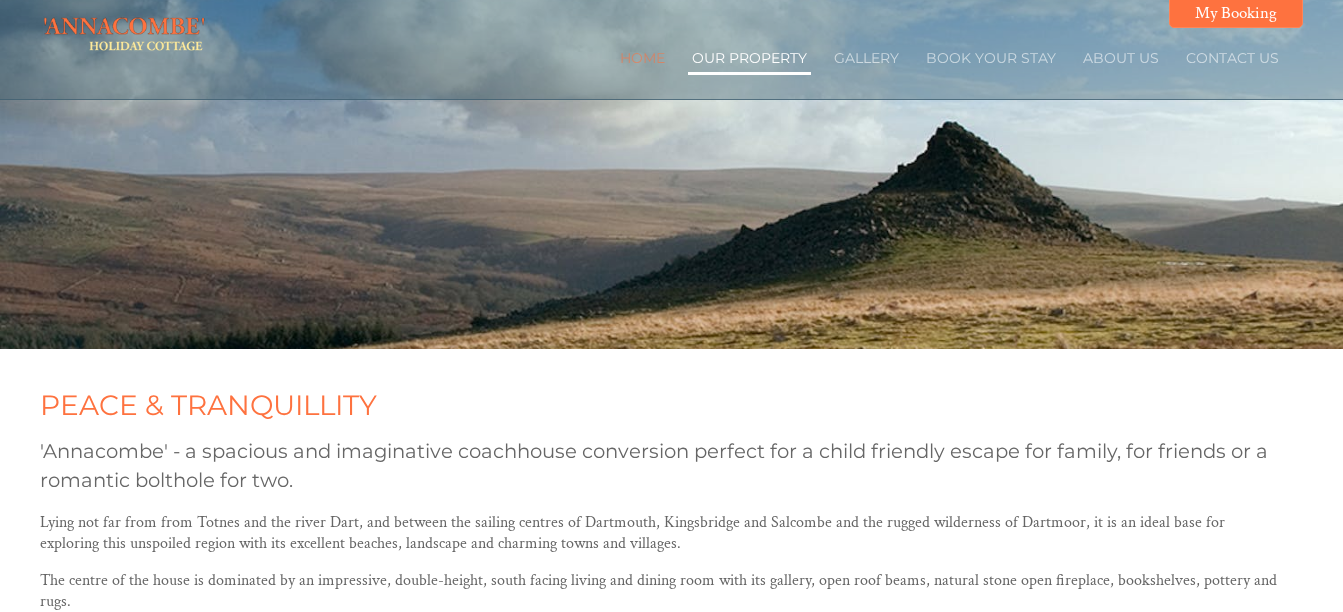 click on "Our Property" at bounding box center (749, 58) 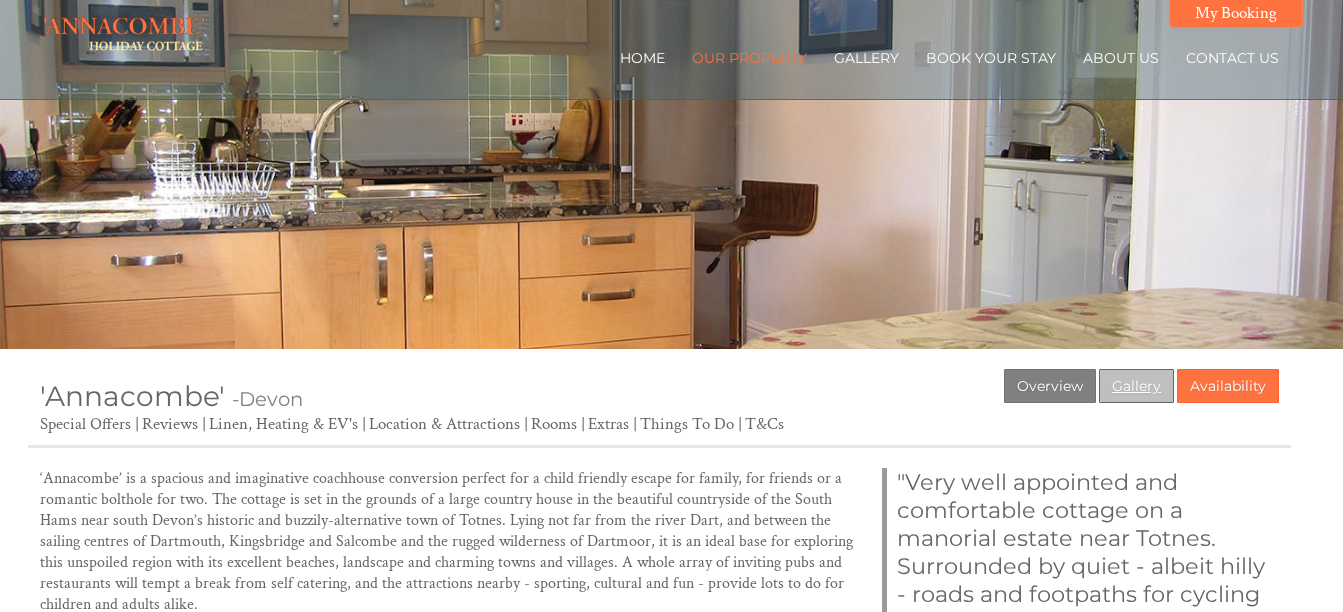 click on "Gallery" at bounding box center (1136, 386) 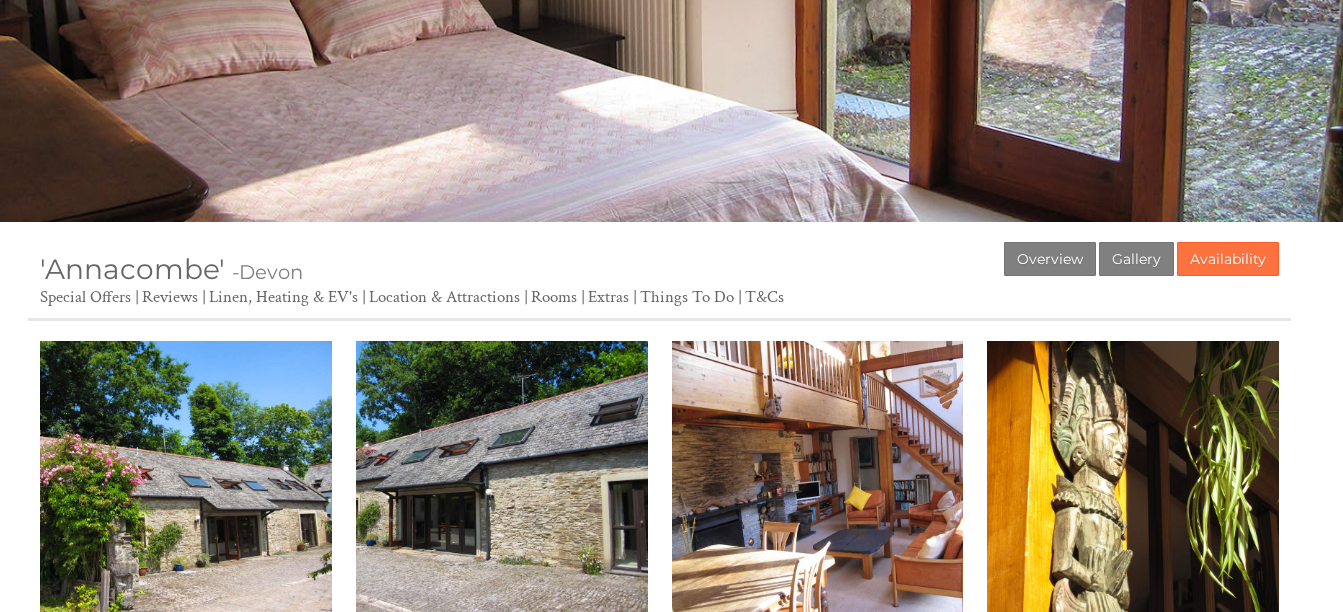 scroll, scrollTop: 128, scrollLeft: 0, axis: vertical 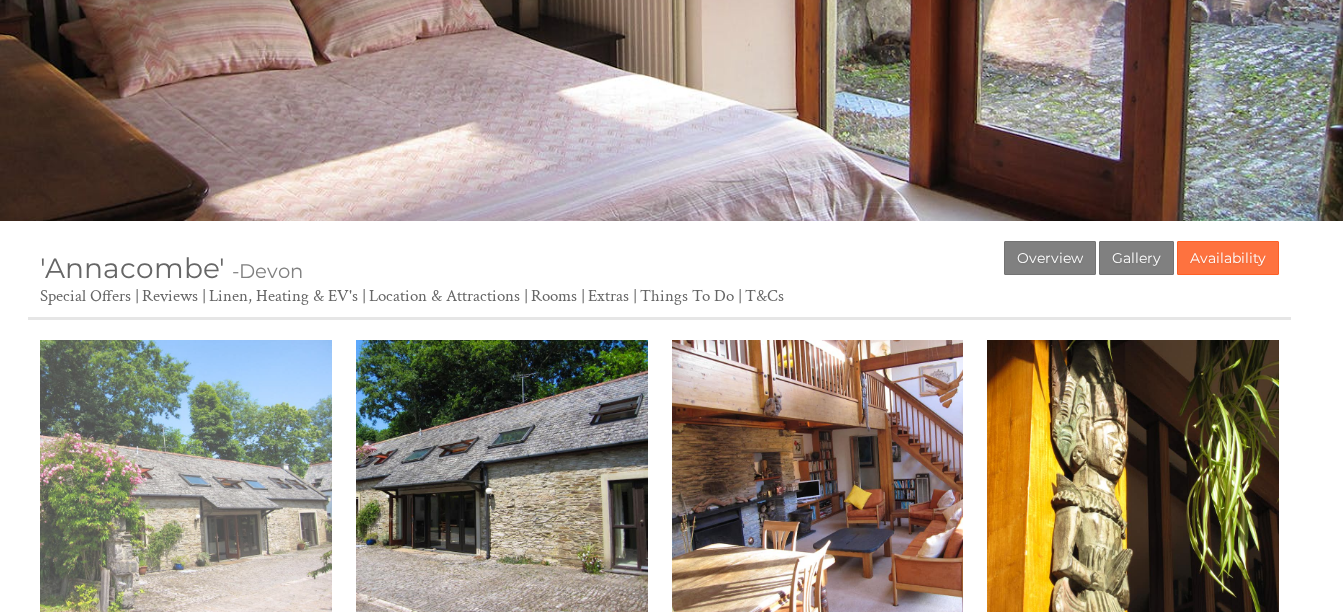 click at bounding box center (186, 486) 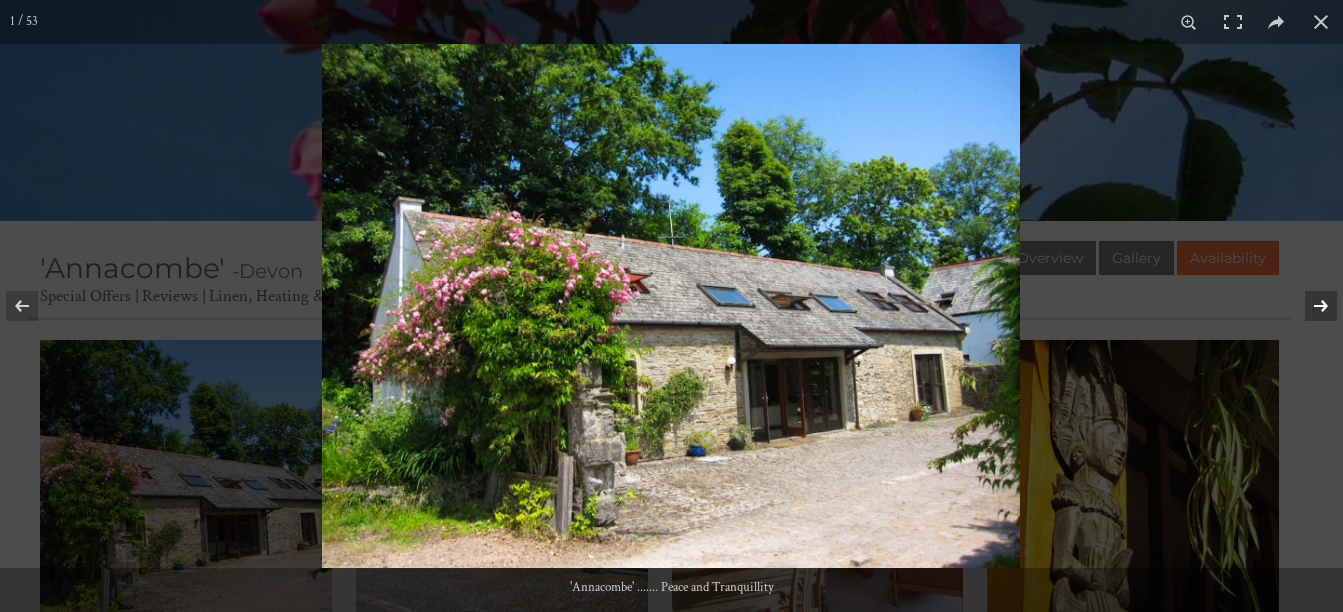 click at bounding box center (1308, 306) 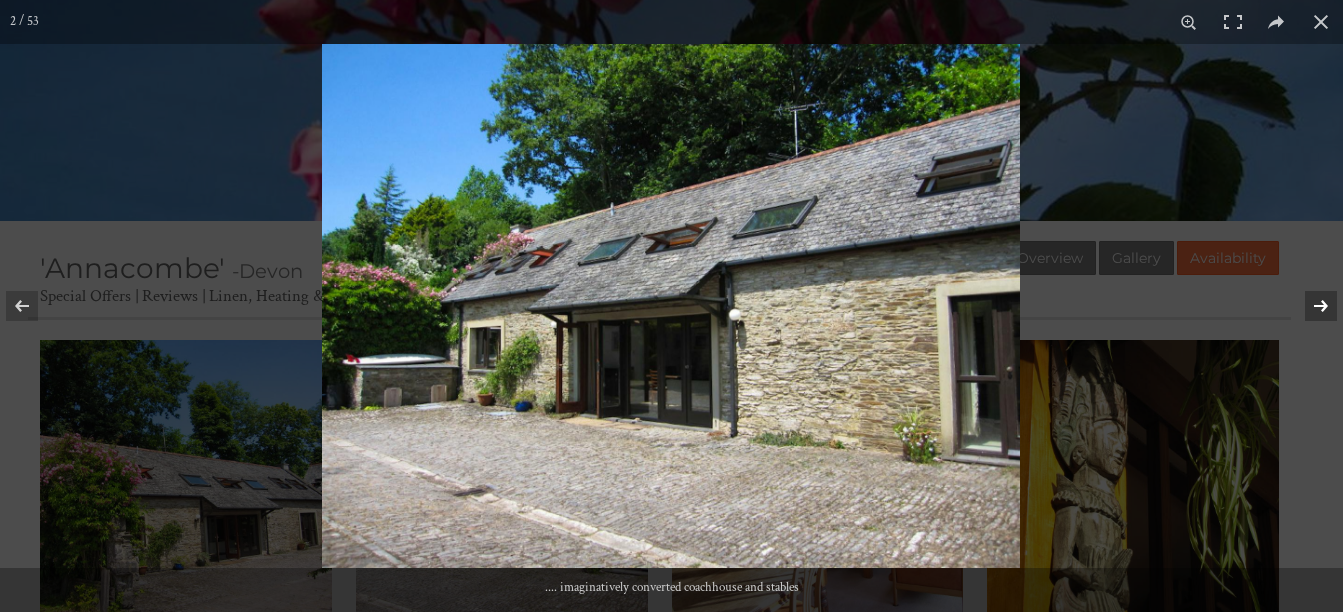 click at bounding box center (1308, 306) 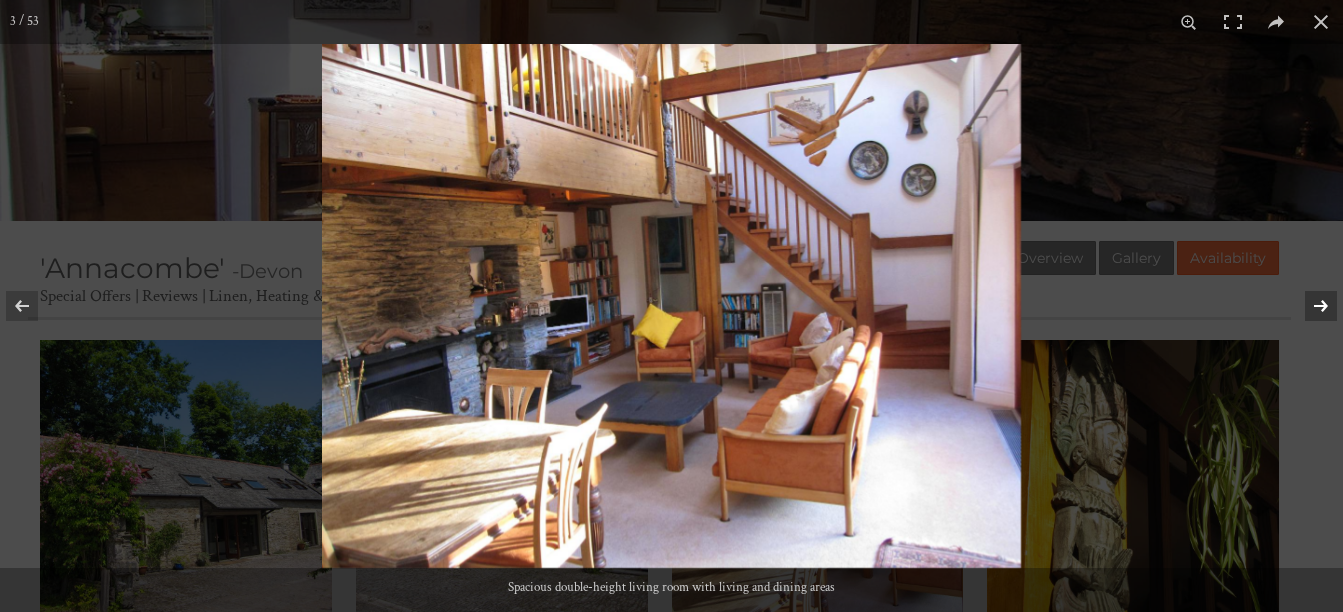 click at bounding box center (1308, 306) 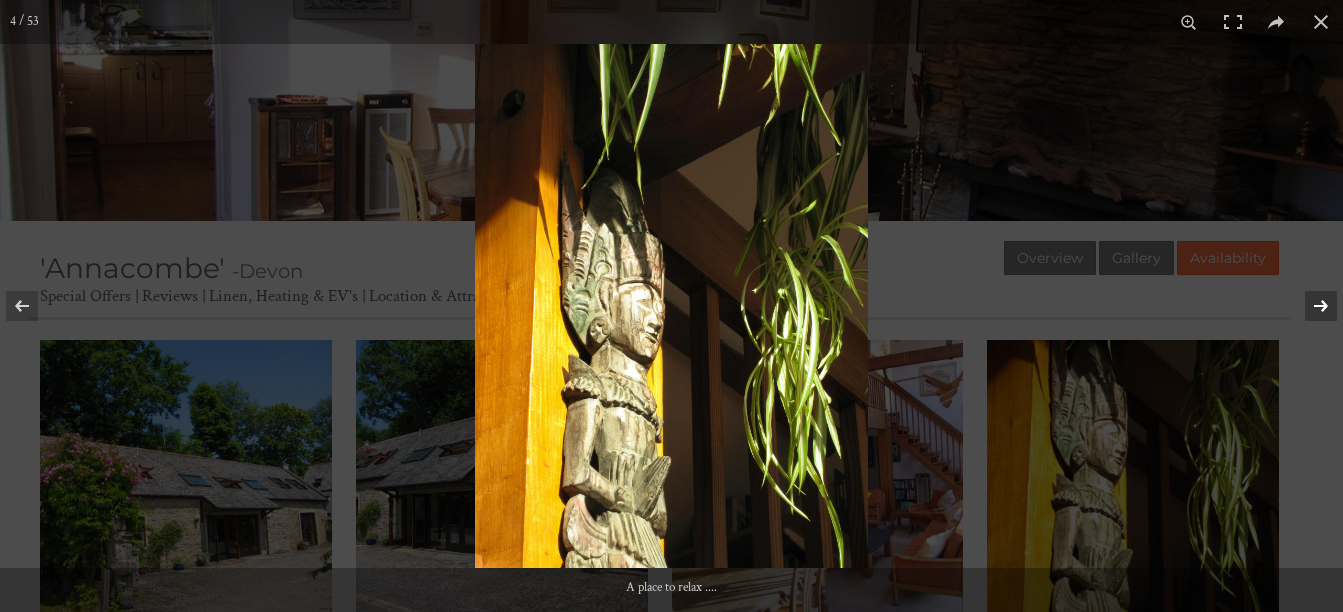 click at bounding box center [1308, 306] 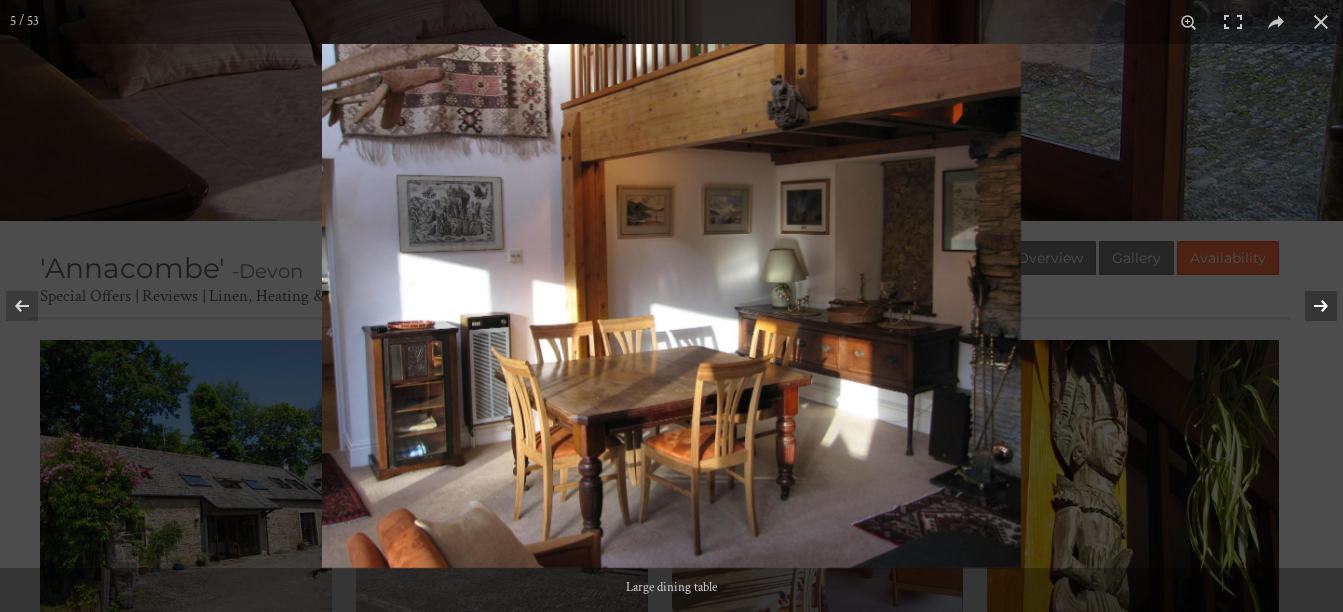 click at bounding box center [1308, 306] 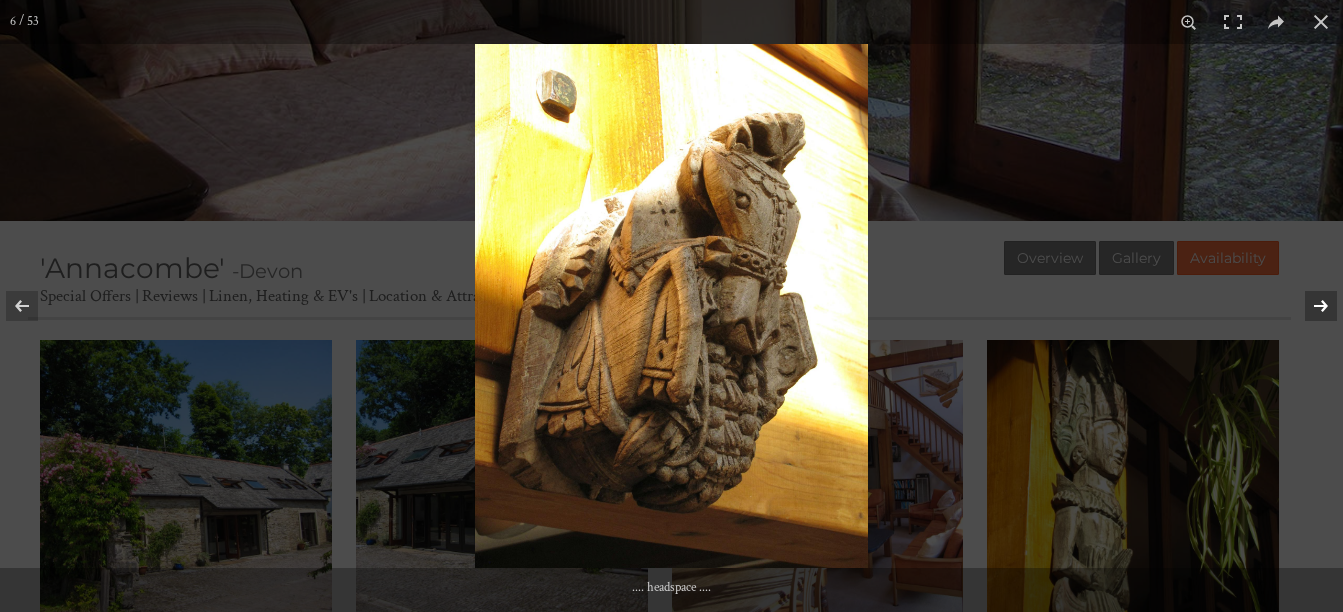 click at bounding box center [1308, 306] 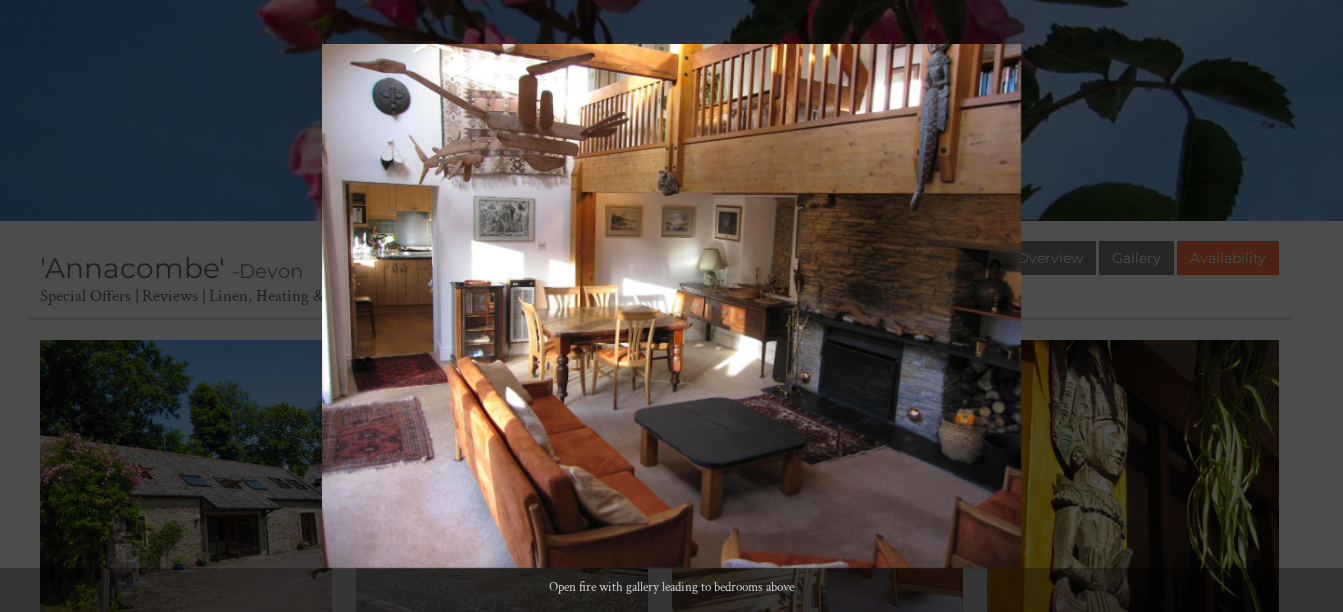 click at bounding box center [1308, 306] 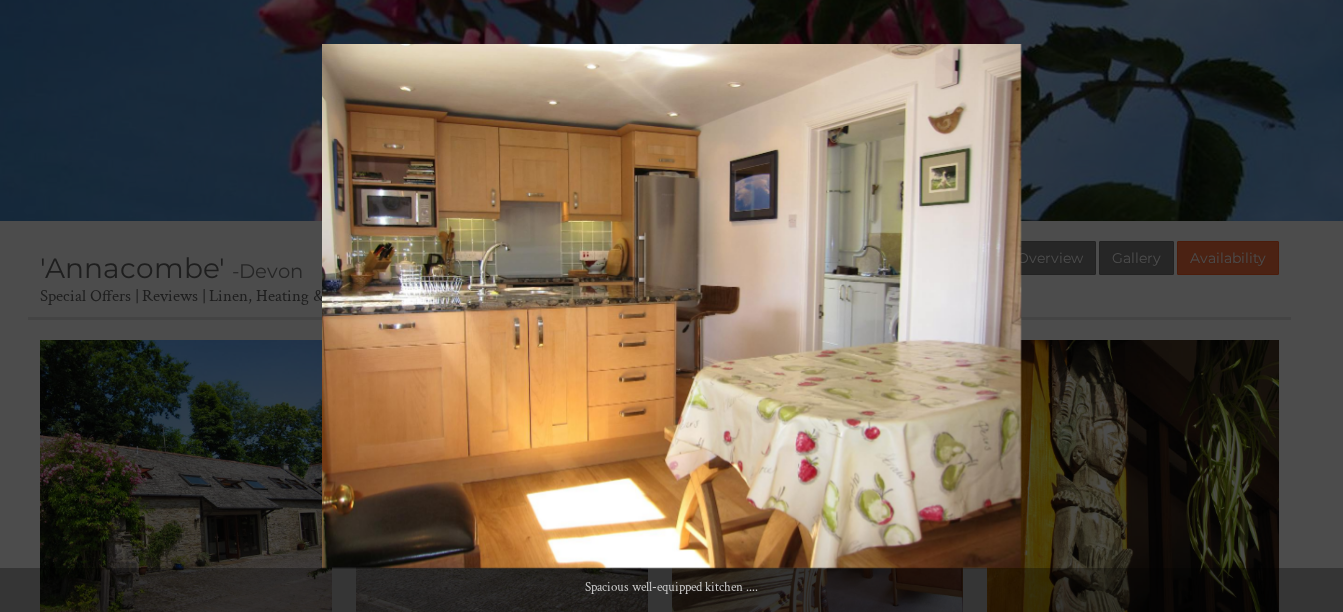 click at bounding box center [1308, 306] 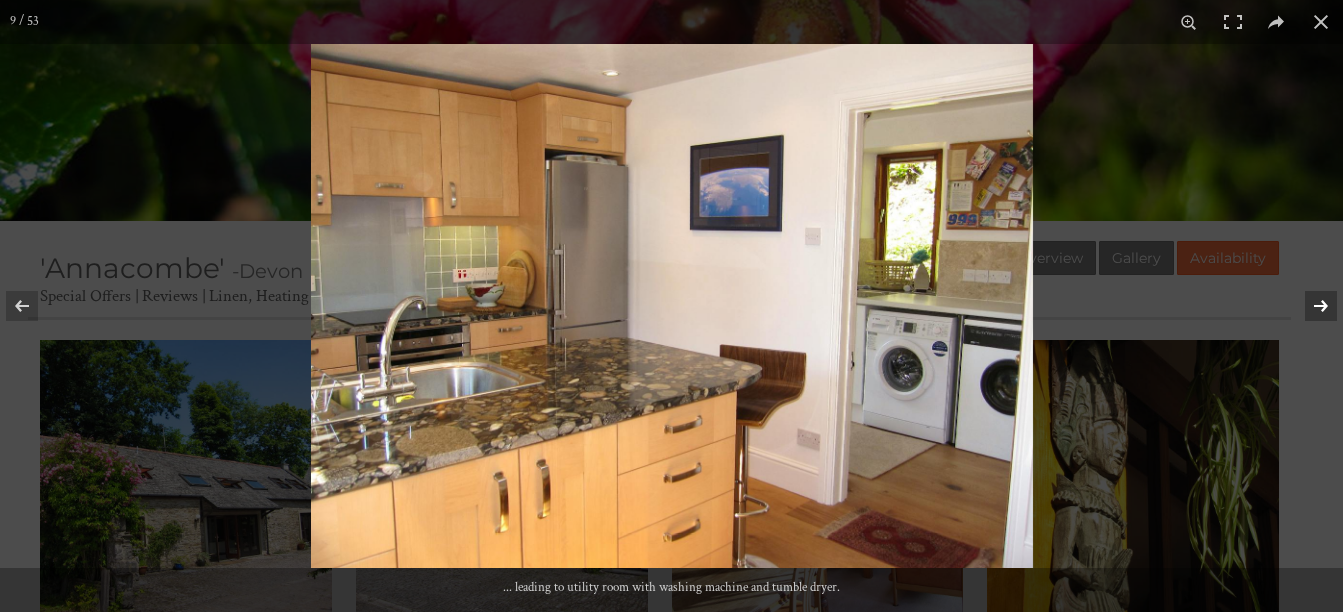 click at bounding box center [1308, 306] 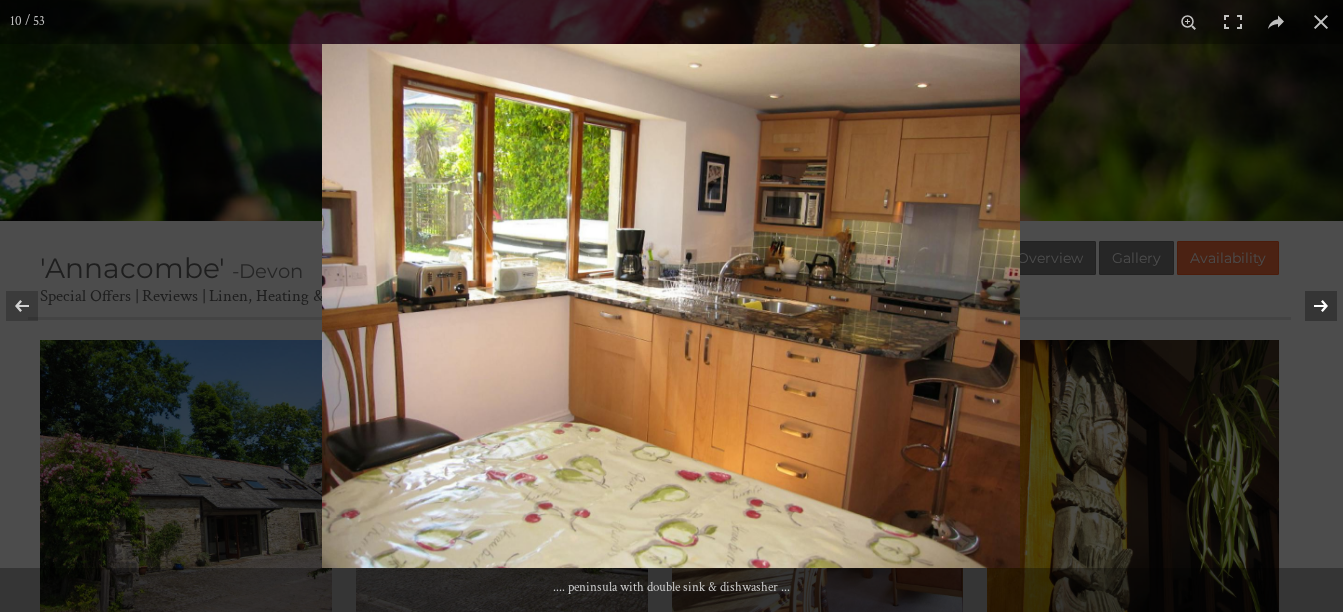 click at bounding box center [1308, 306] 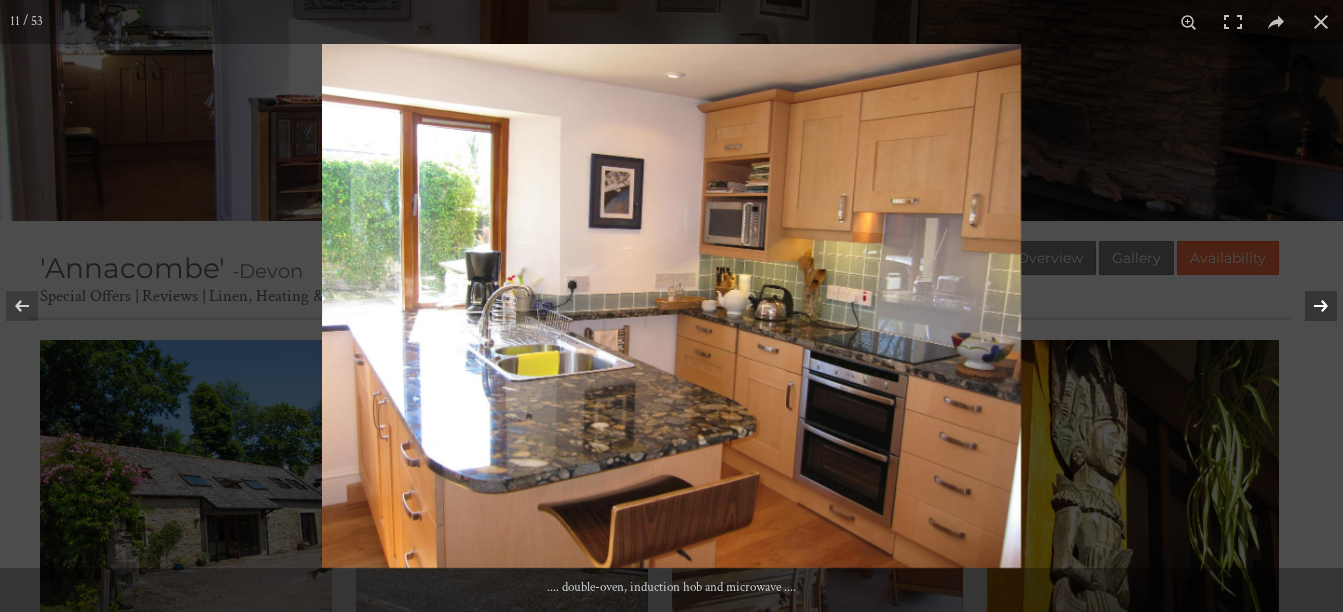 click at bounding box center [1308, 306] 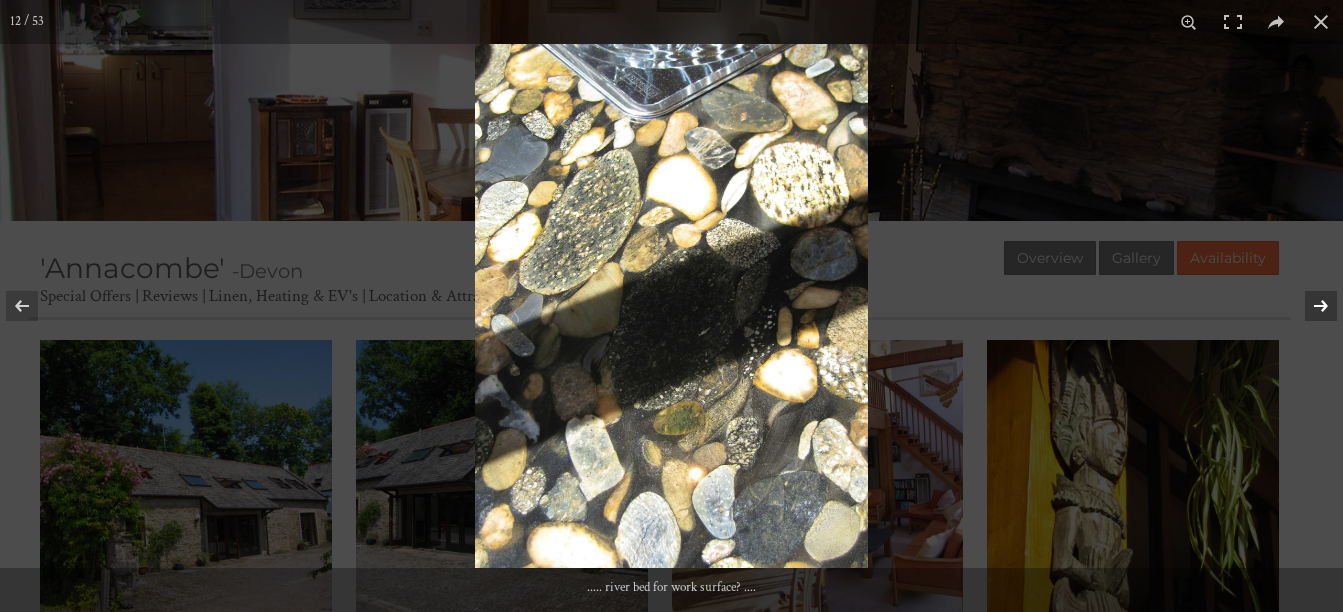 click at bounding box center [1308, 306] 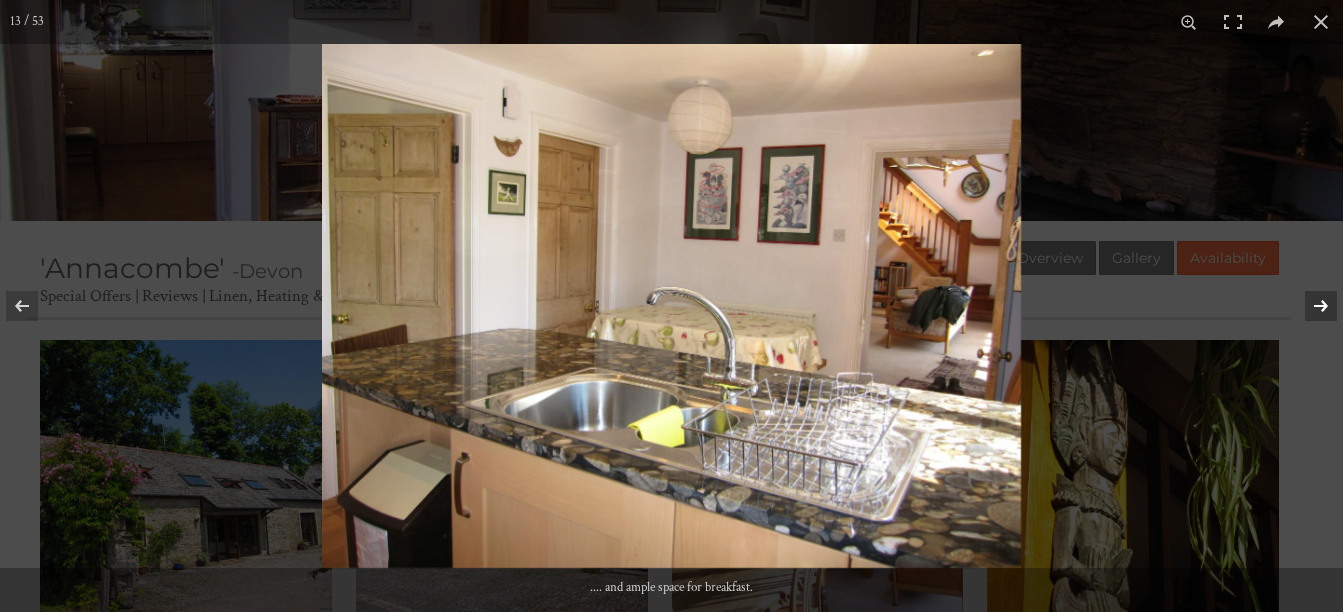 click at bounding box center (1308, 306) 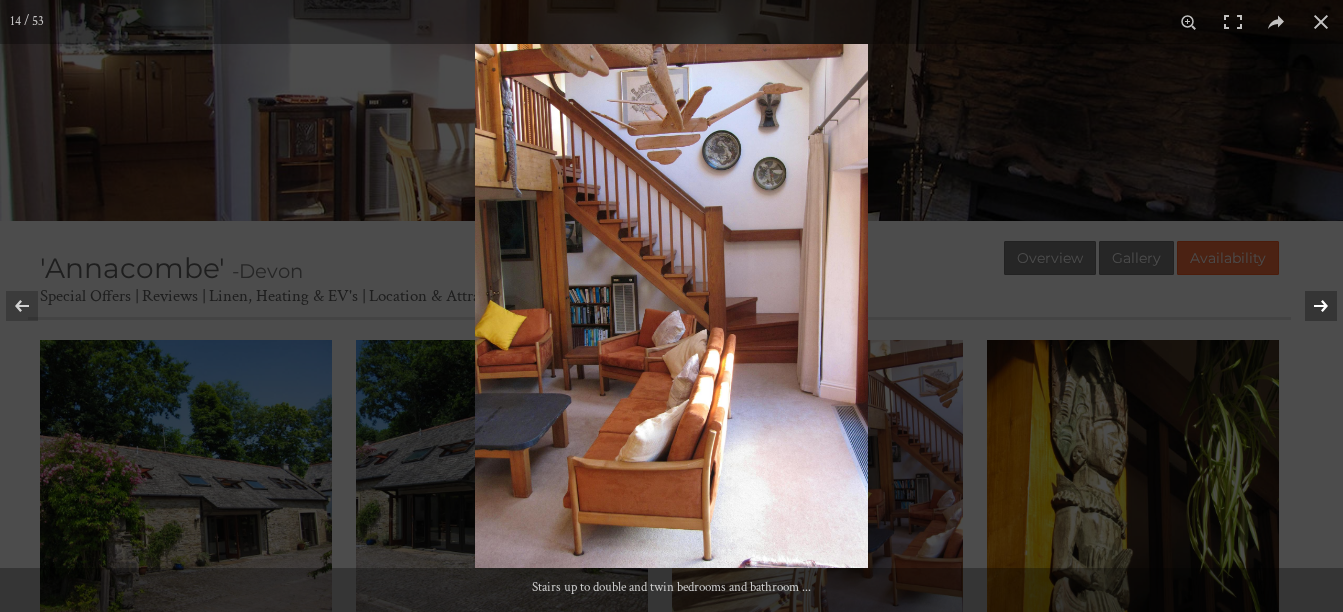 click at bounding box center [1308, 306] 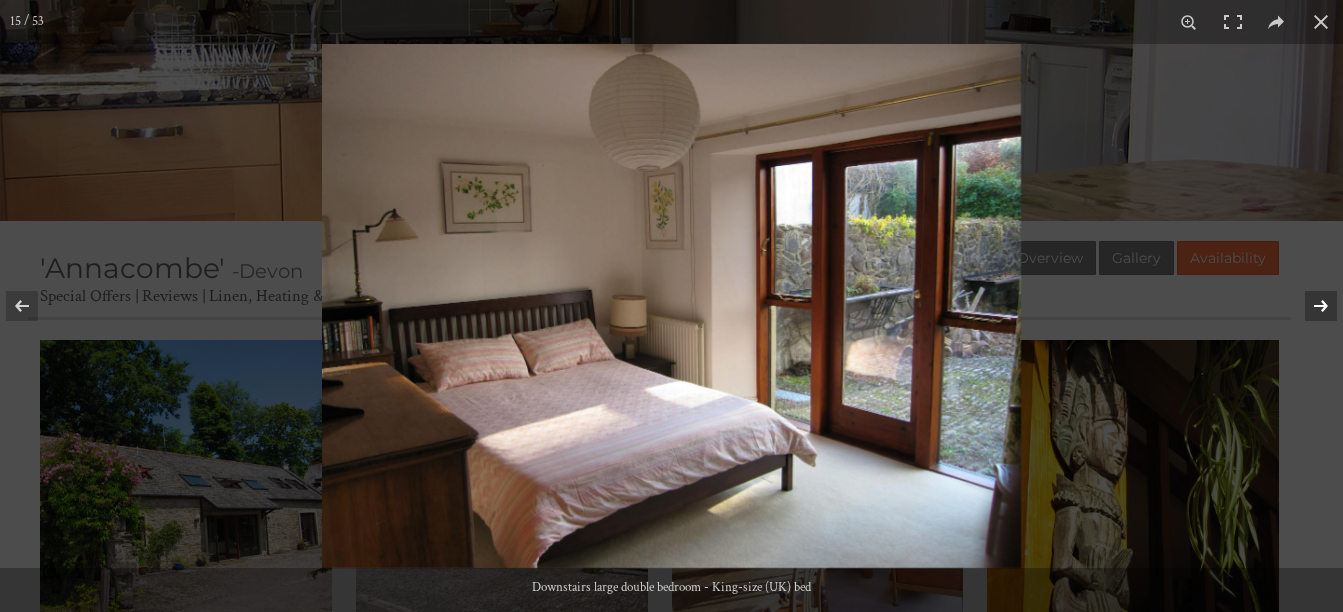 click at bounding box center (1308, 306) 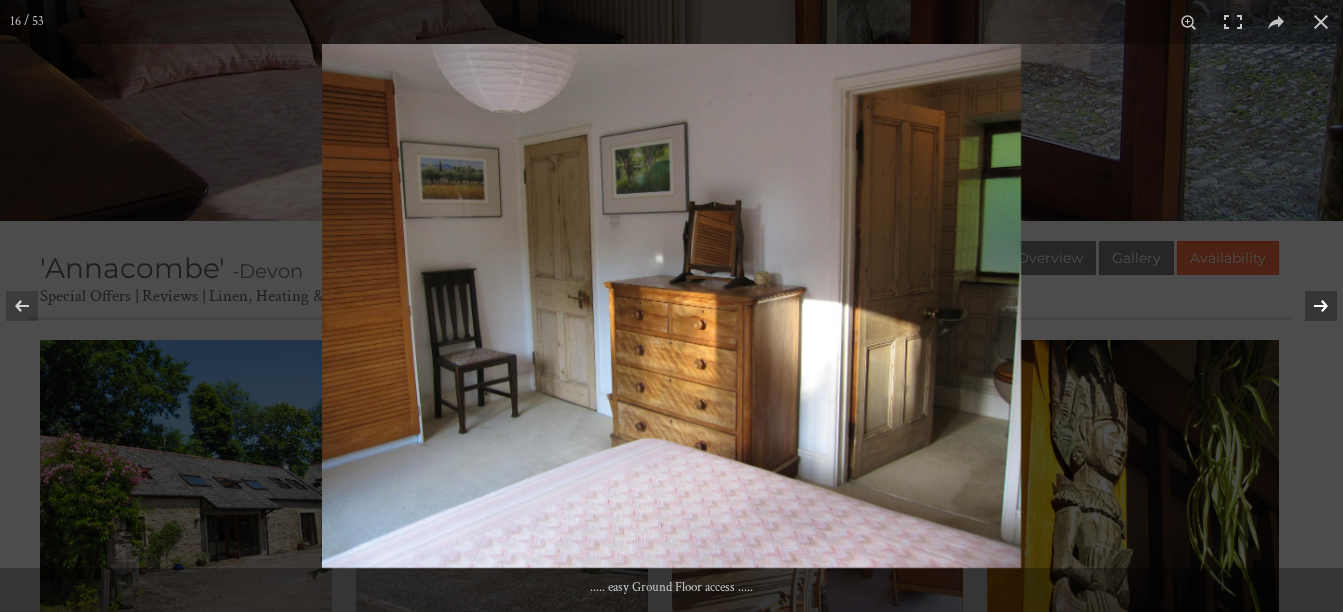 click at bounding box center [1308, 306] 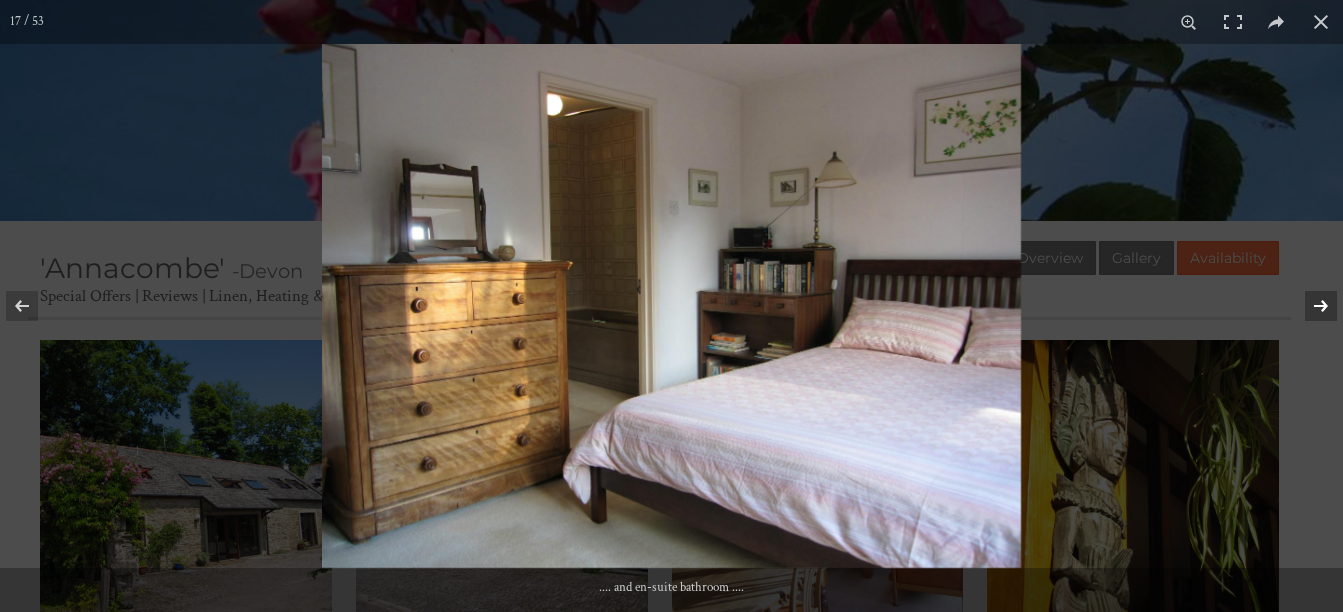 click at bounding box center (1308, 306) 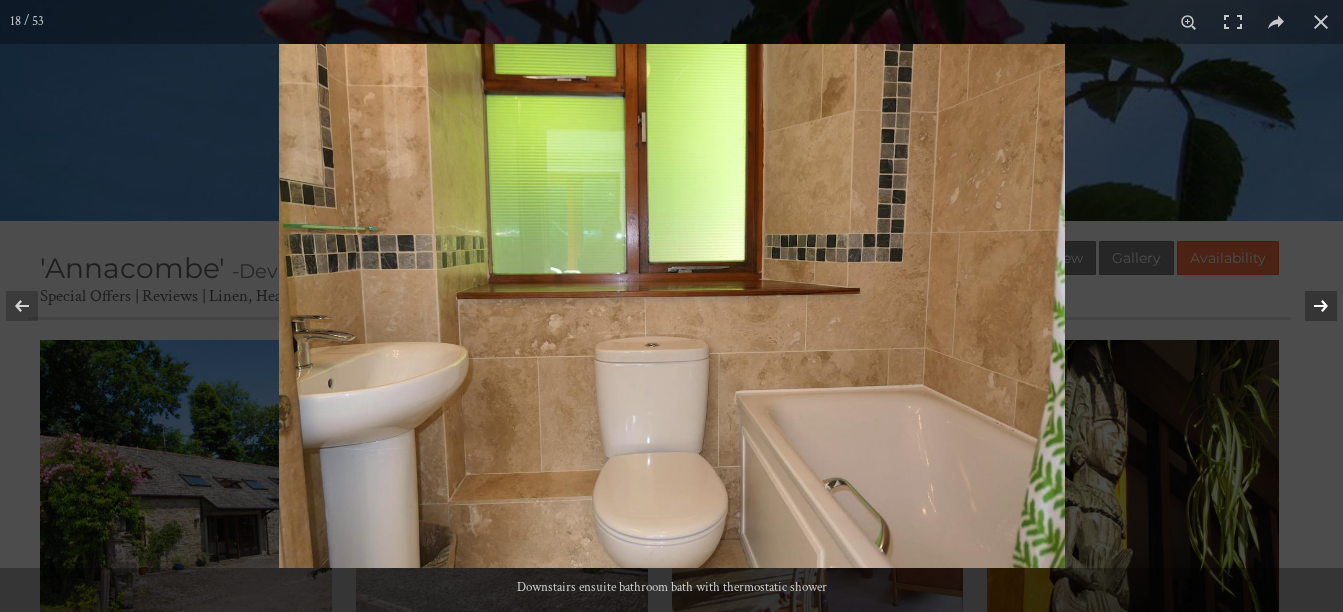 click at bounding box center (1308, 306) 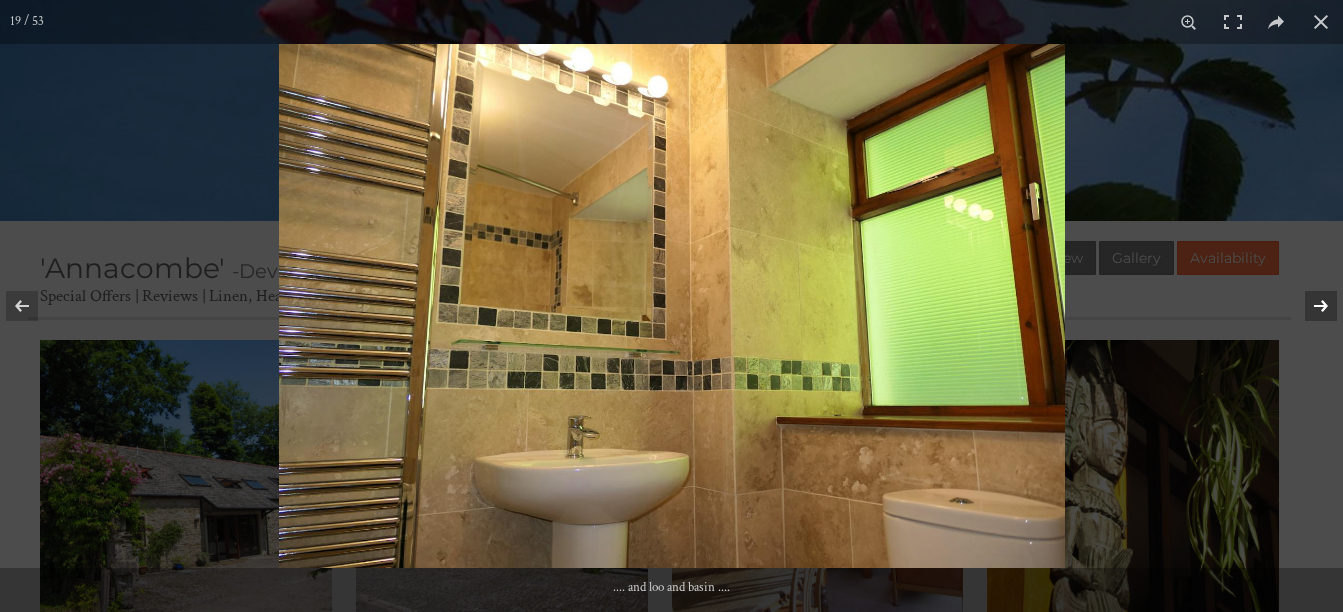 click at bounding box center [1308, 306] 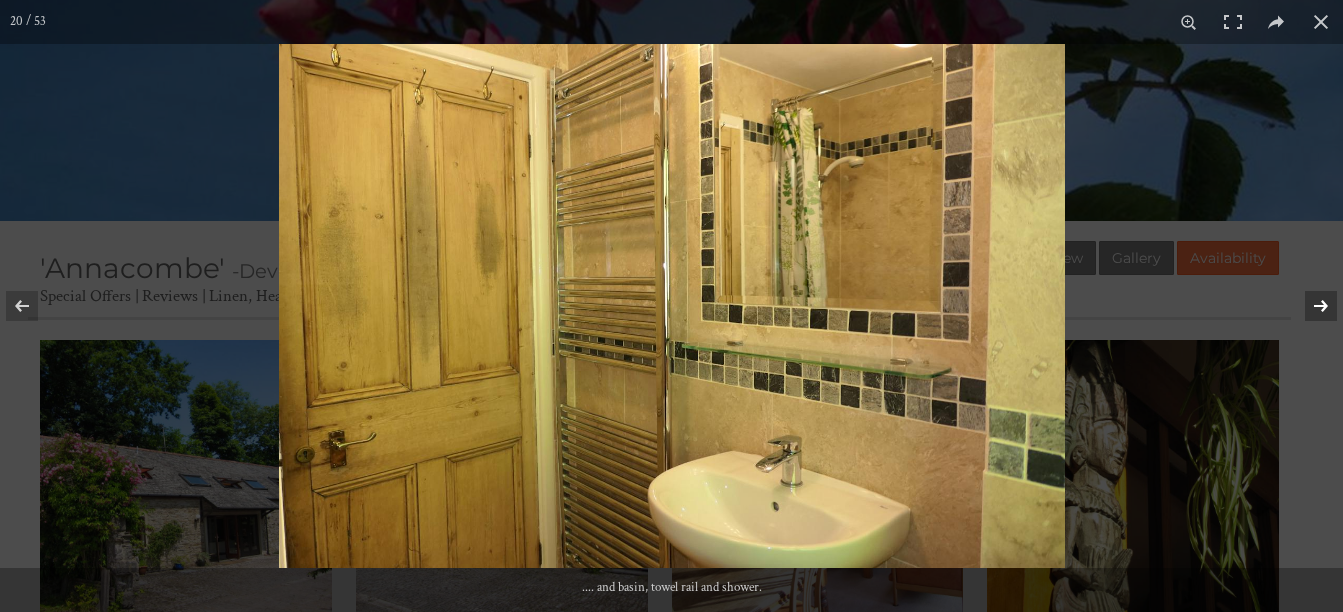 click at bounding box center (1308, 306) 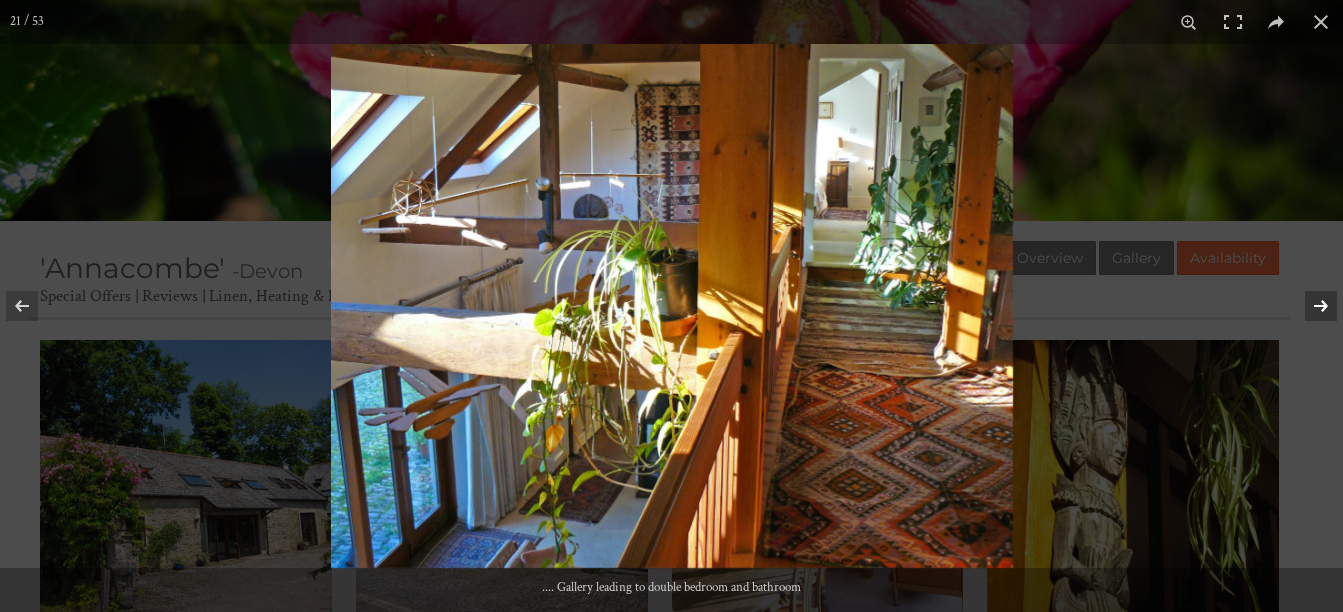 click at bounding box center (1308, 306) 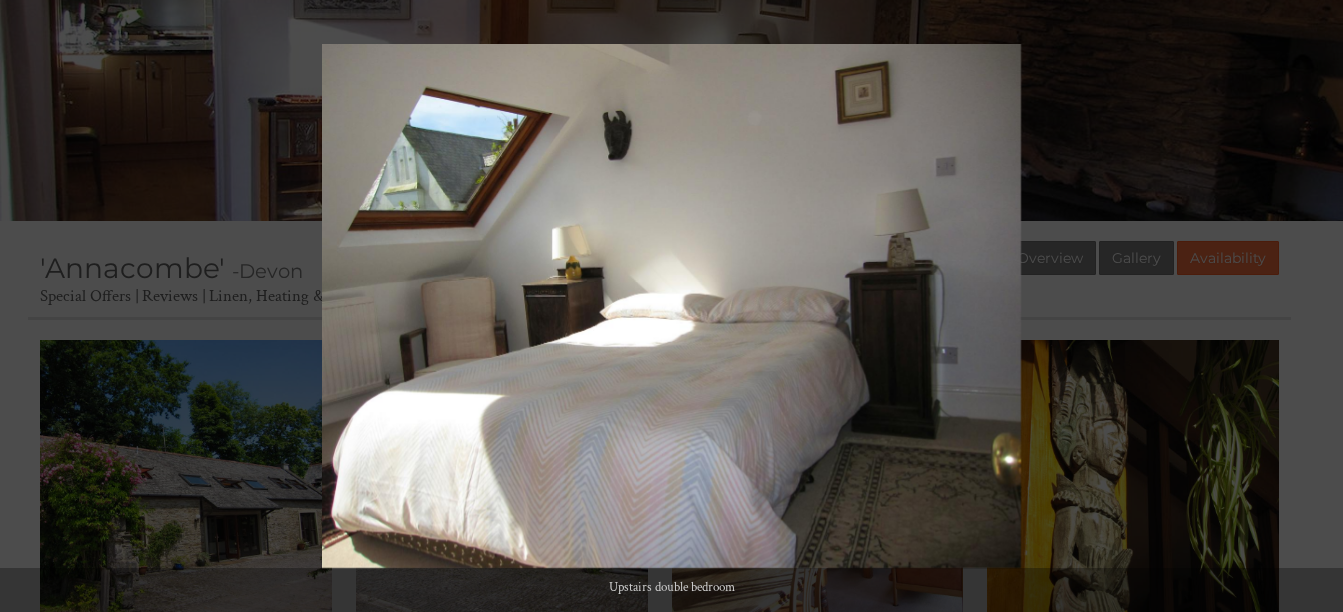click at bounding box center [1308, 306] 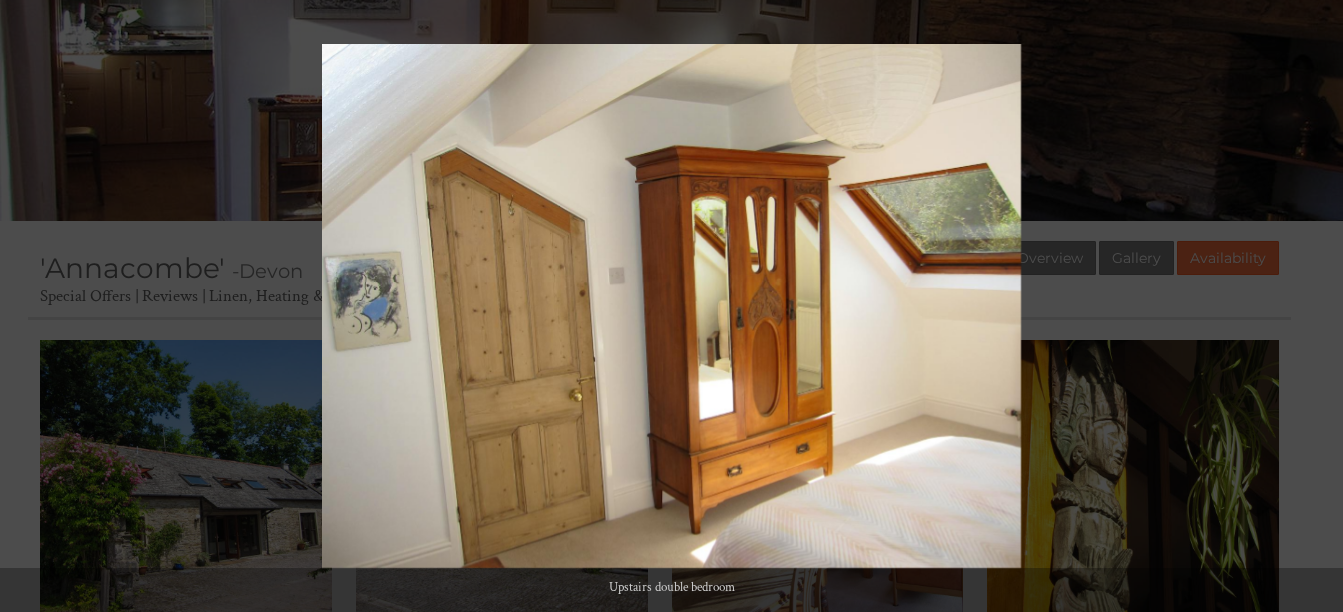 click at bounding box center [1308, 306] 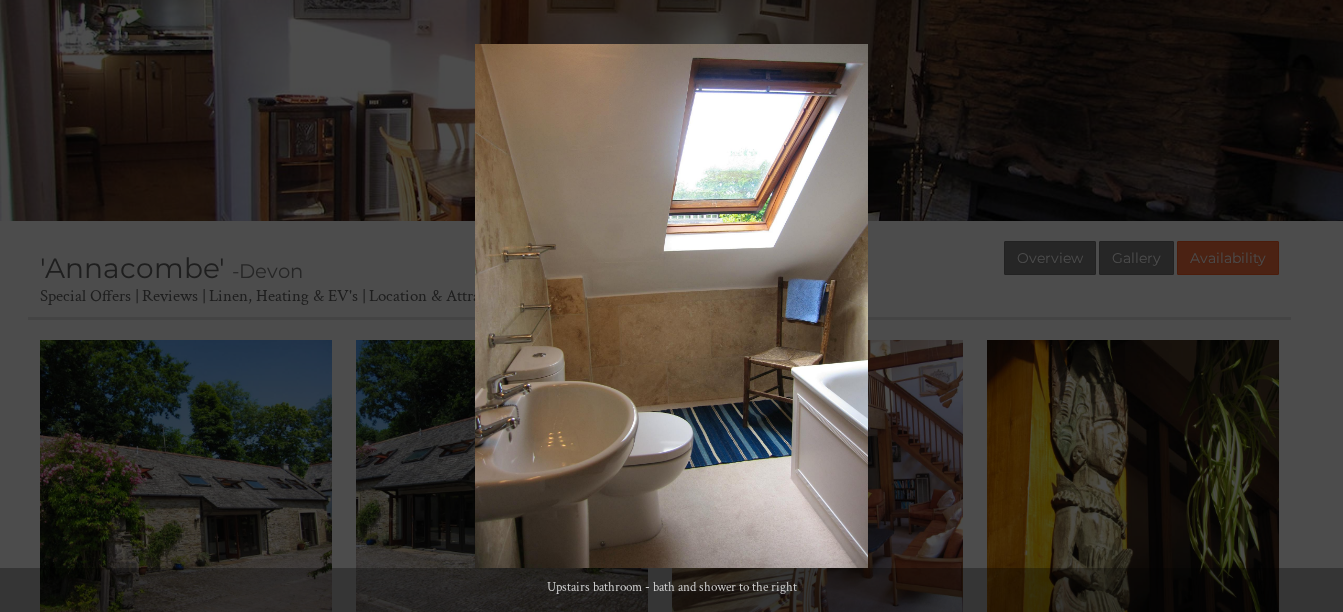 click at bounding box center [1308, 306] 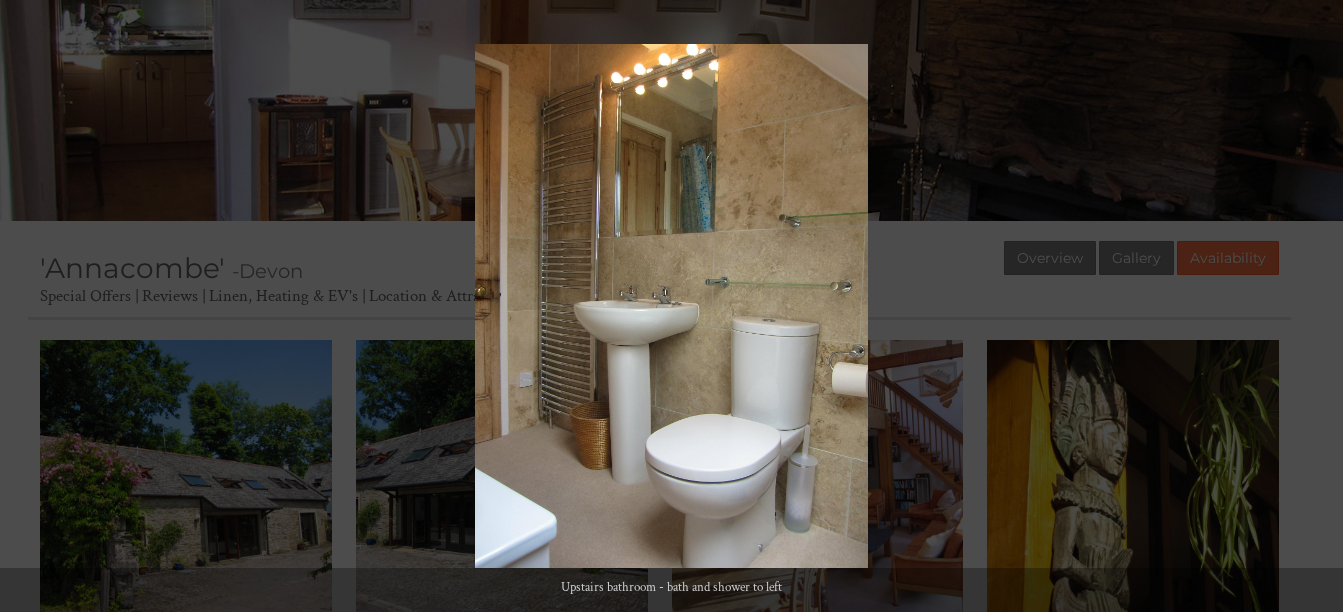 click at bounding box center (1308, 306) 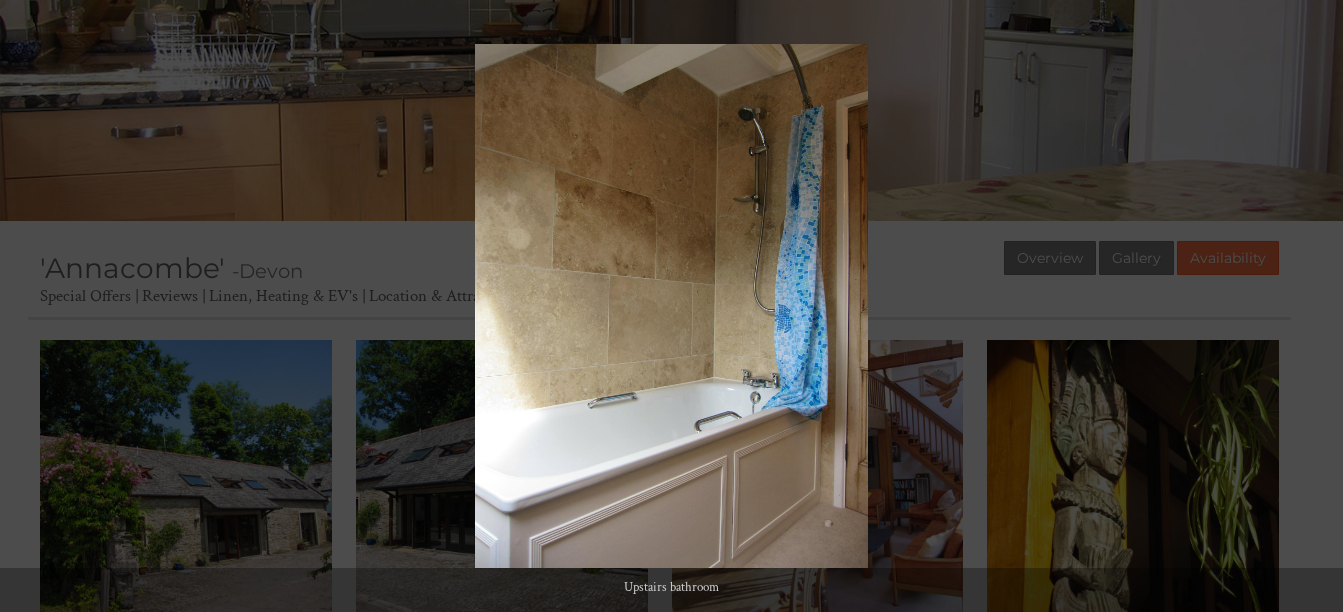 click at bounding box center [1308, 306] 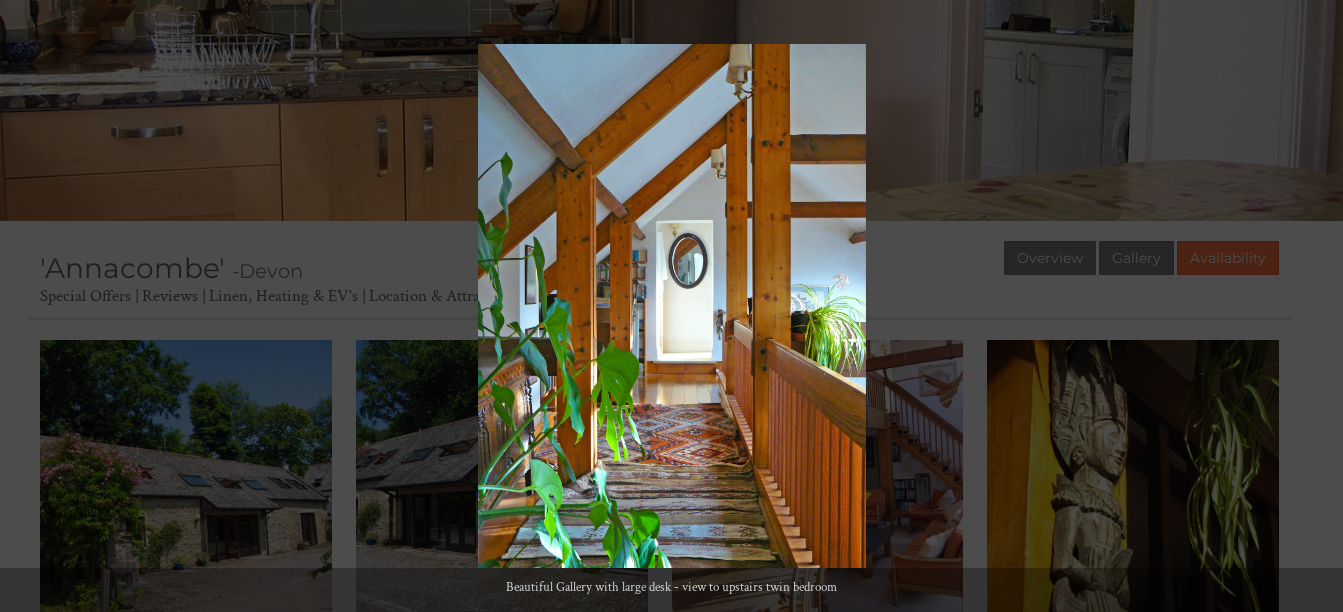 click at bounding box center [1308, 306] 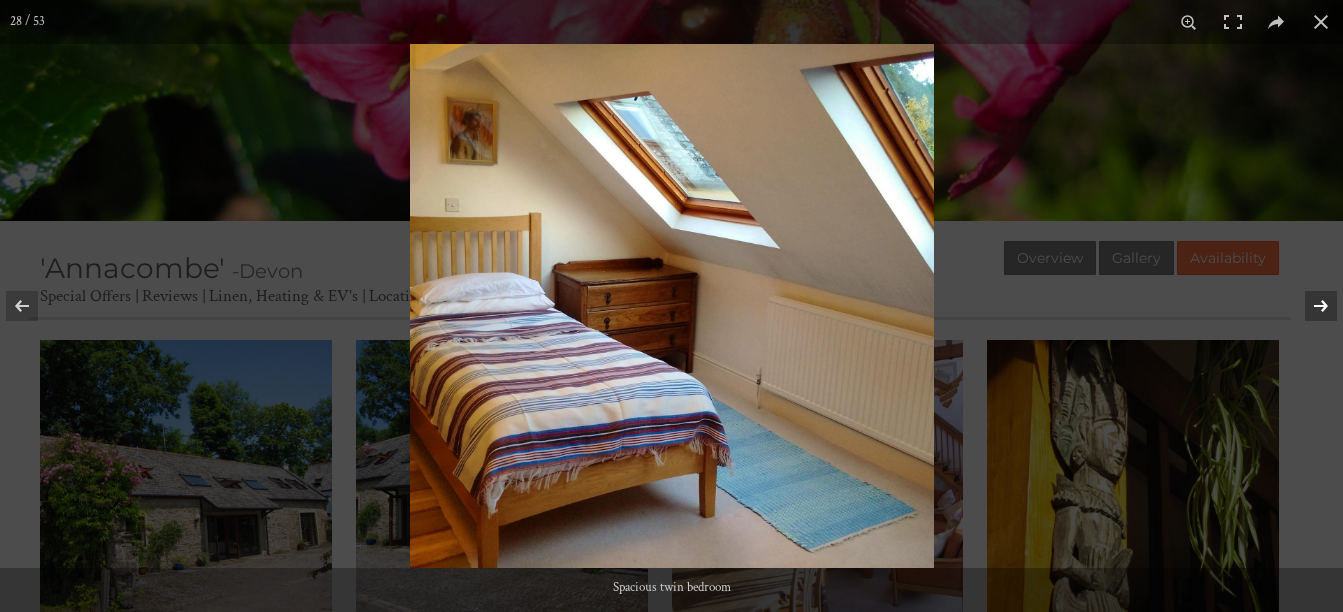 click at bounding box center (1308, 306) 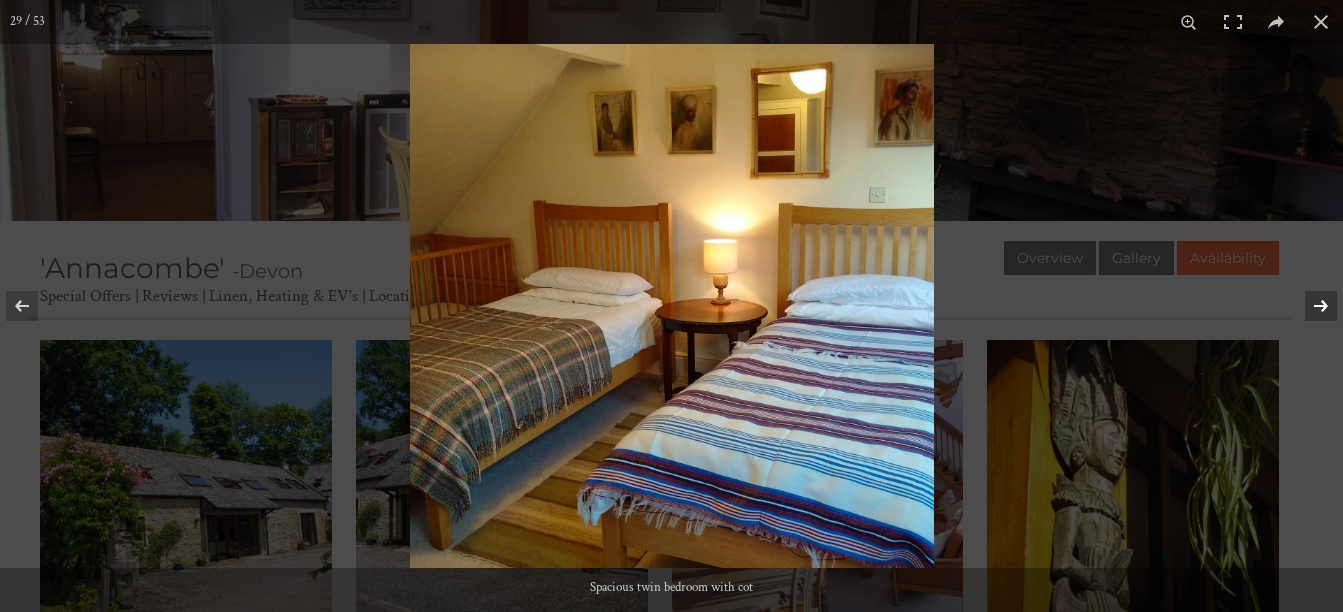 click at bounding box center (1308, 306) 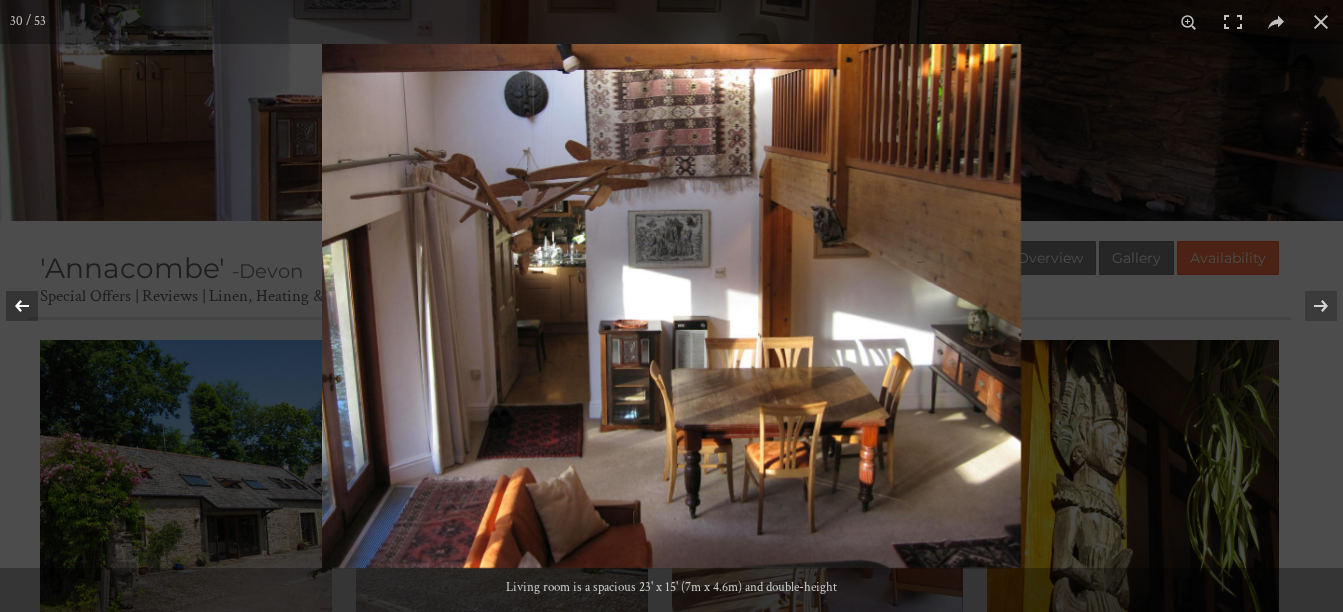 click at bounding box center (35, 306) 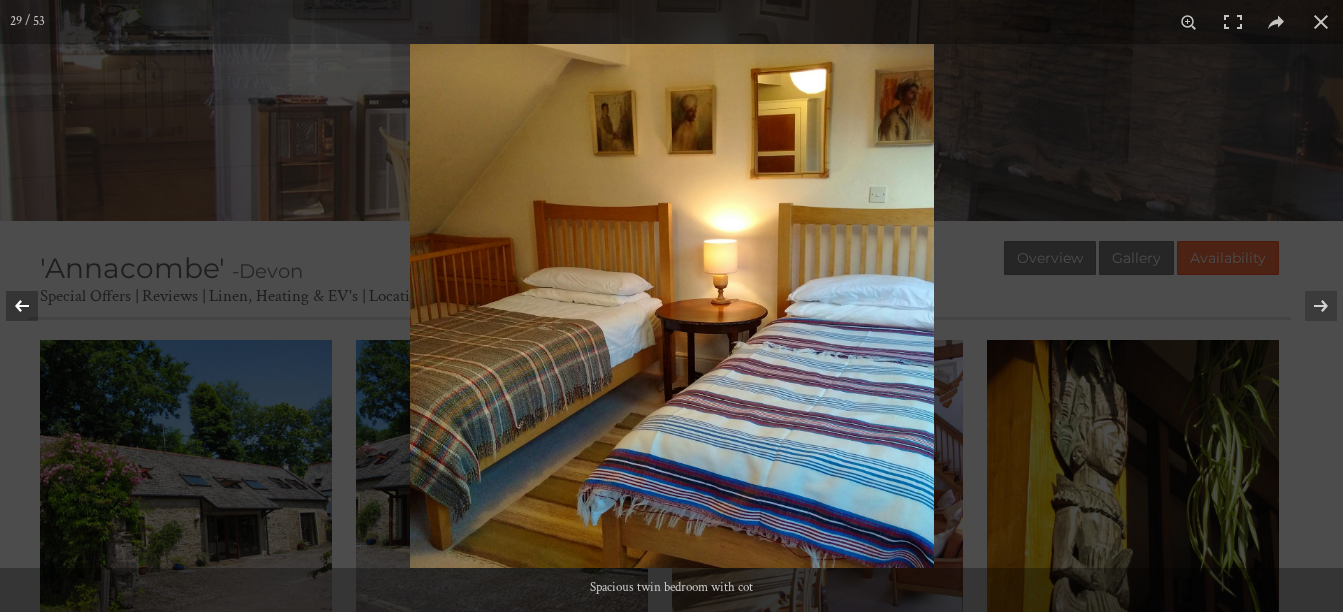 click at bounding box center (35, 306) 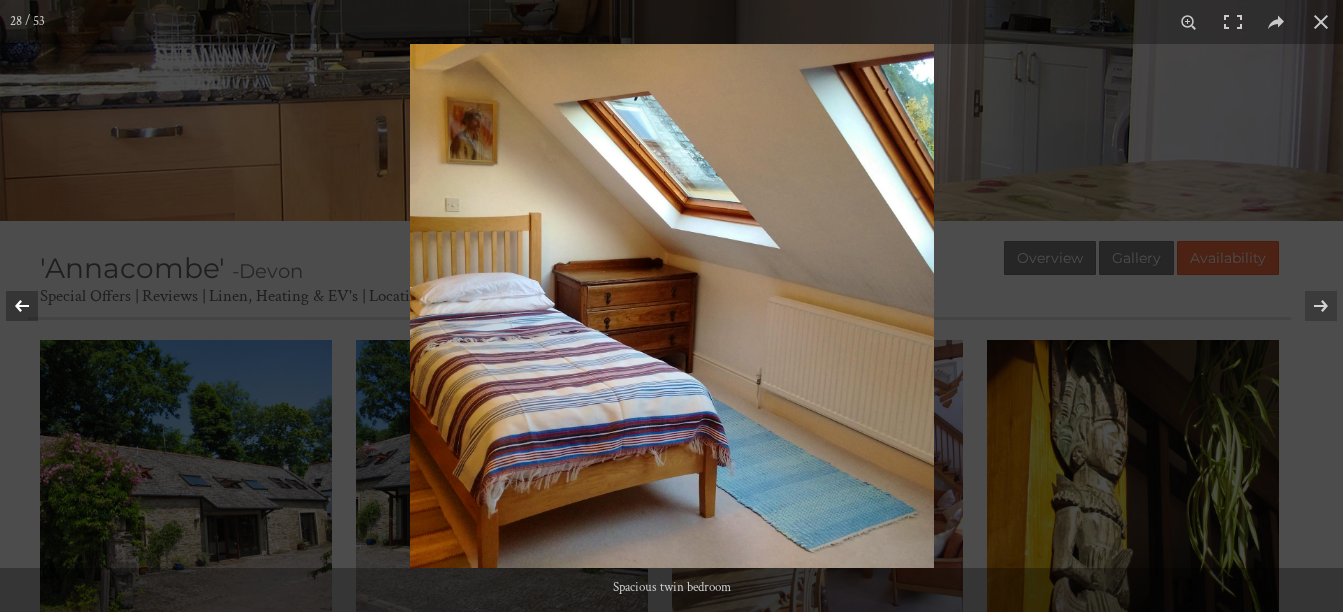 click at bounding box center (35, 306) 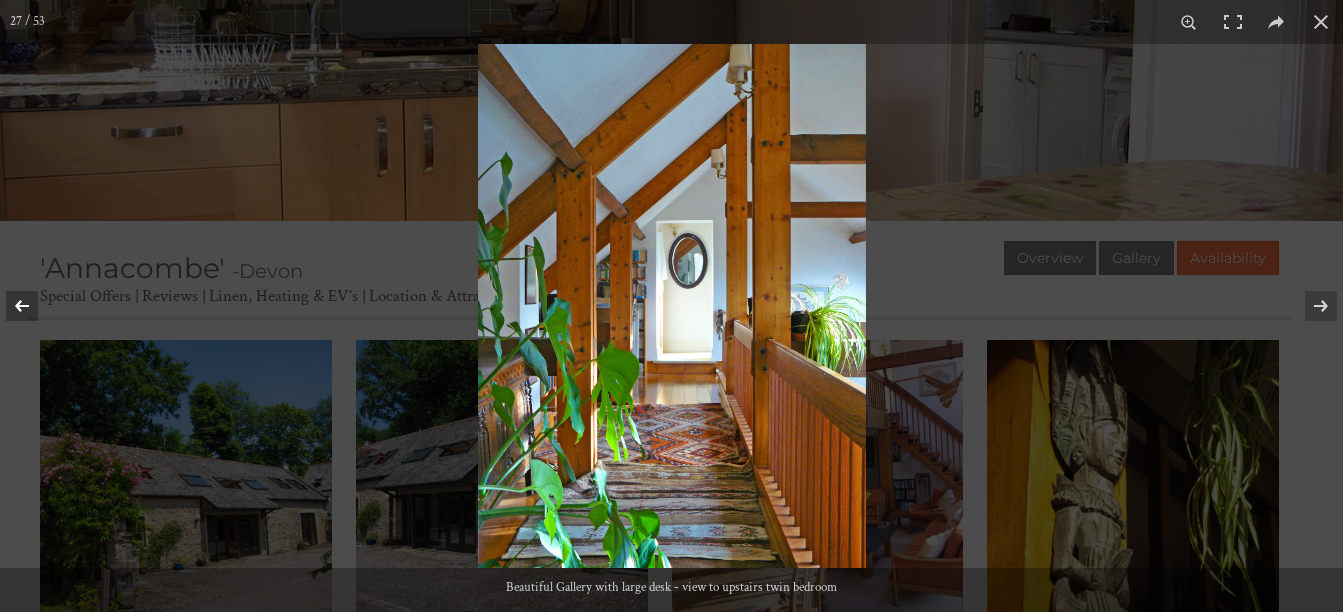 click at bounding box center [35, 306] 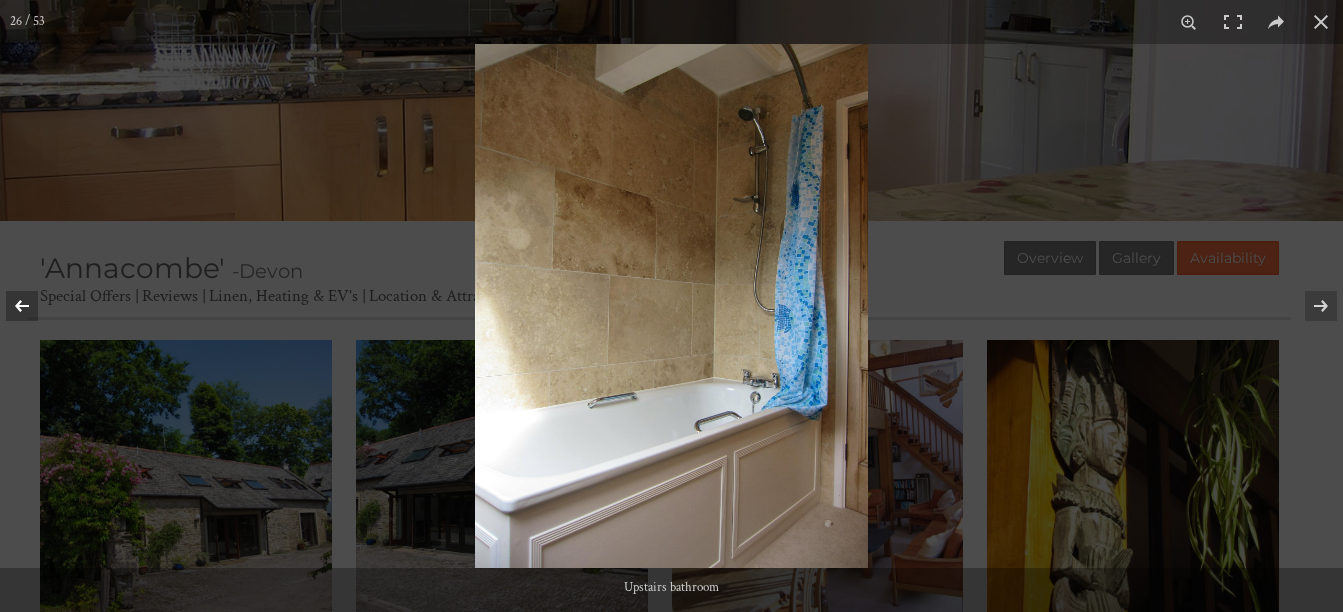 click at bounding box center [35, 306] 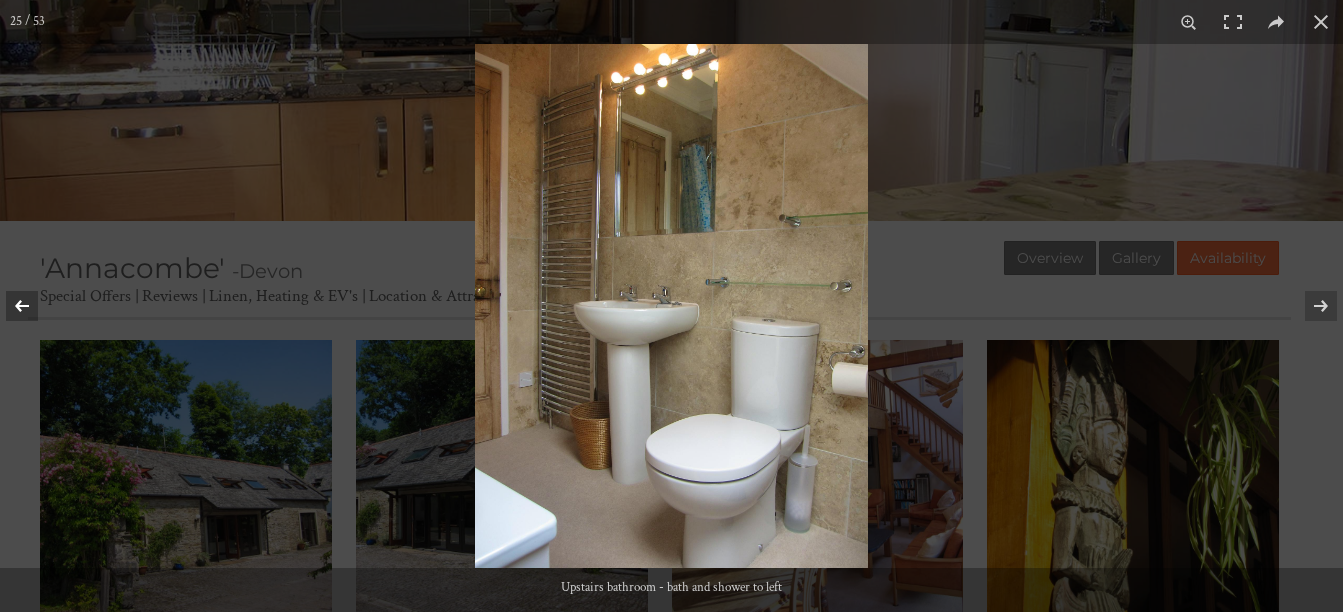 click at bounding box center [35, 306] 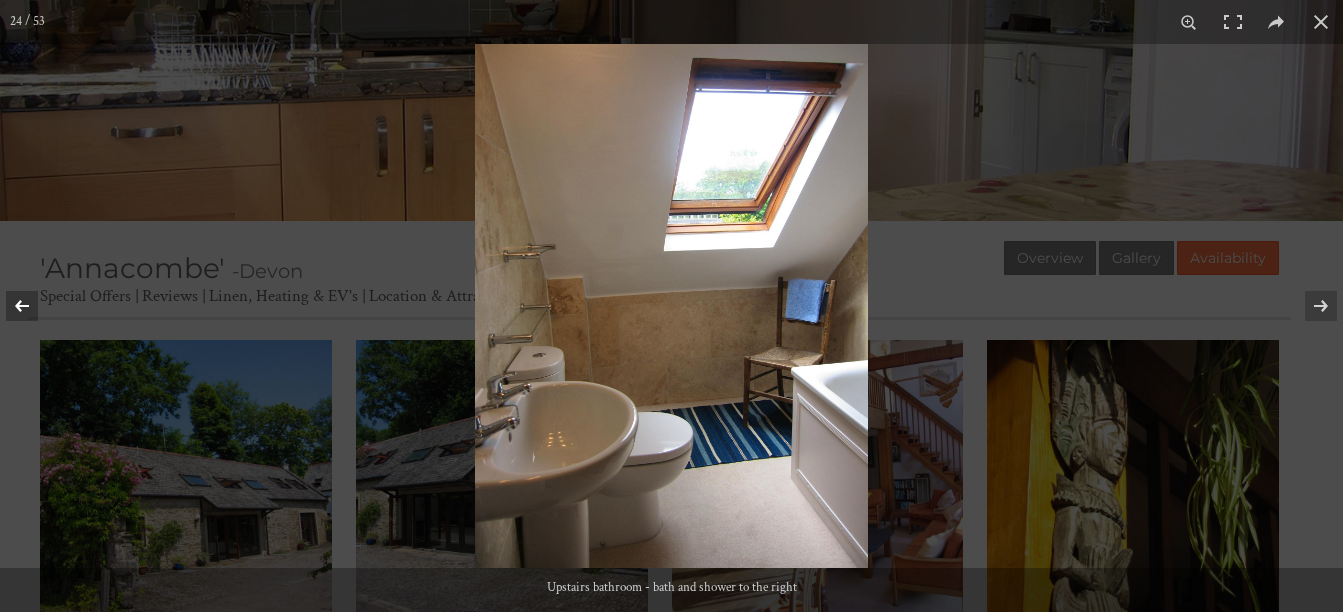 click at bounding box center [35, 306] 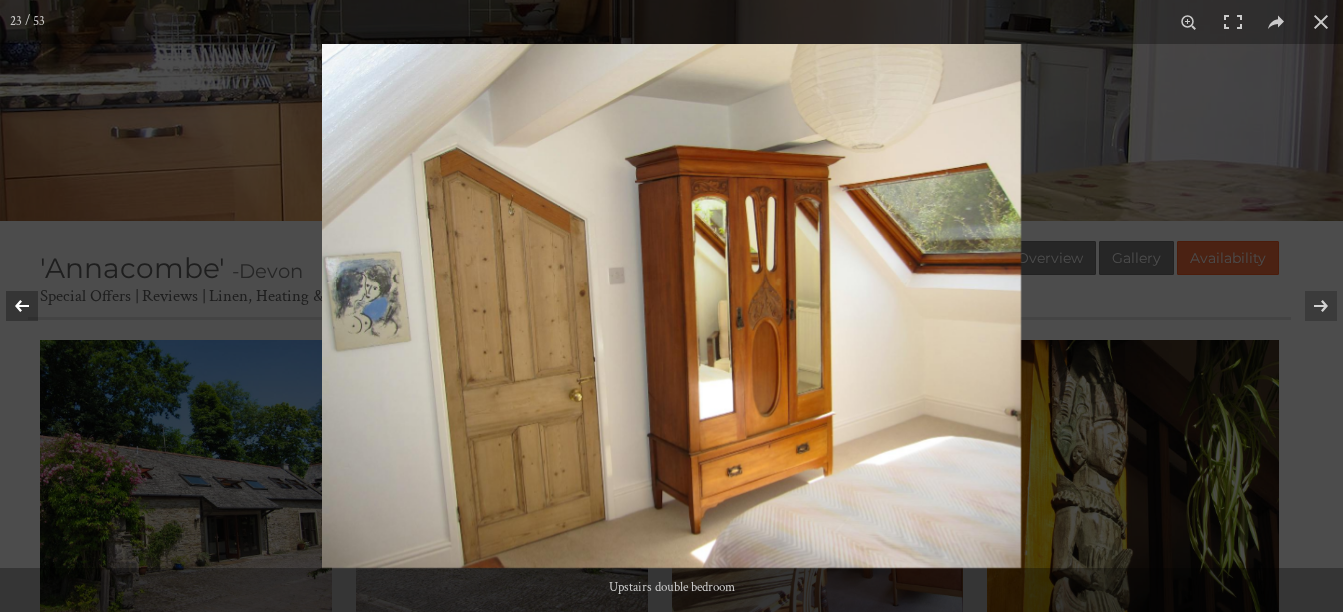 click at bounding box center (35, 306) 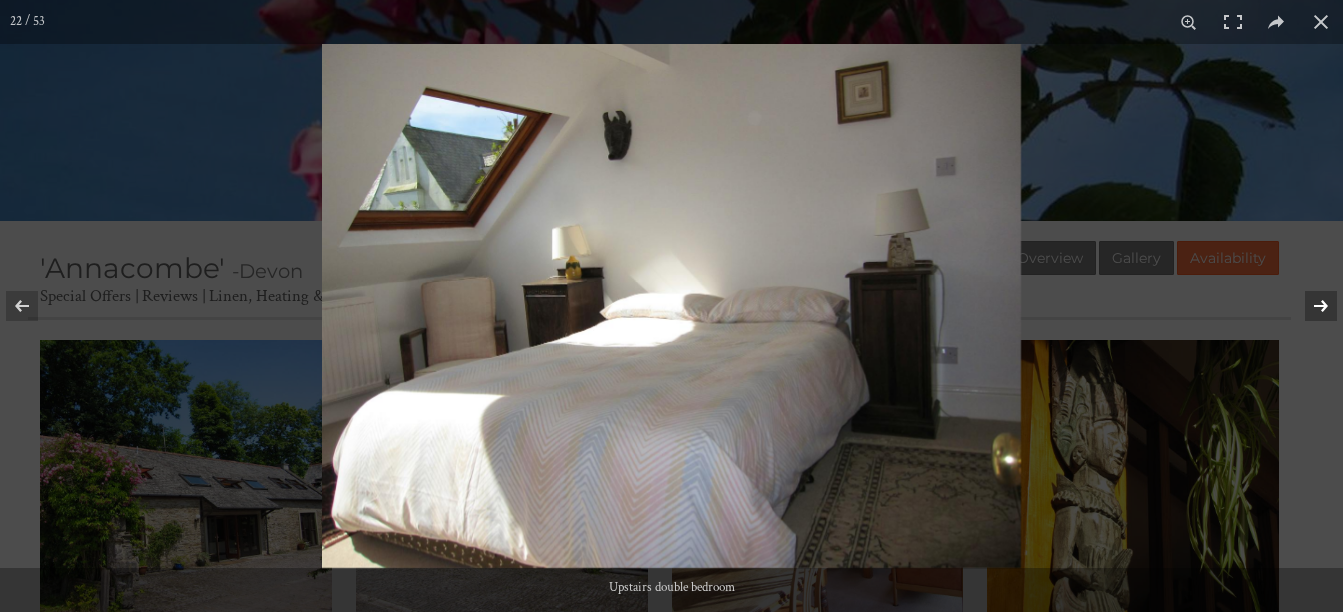 click at bounding box center [1308, 306] 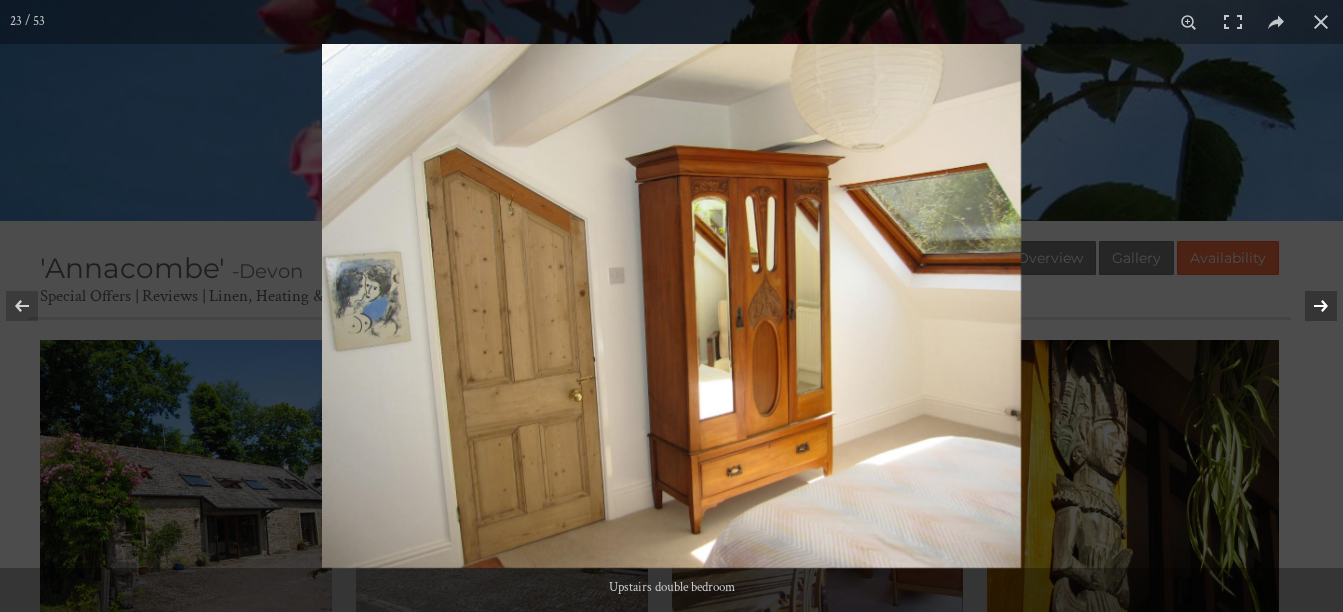 click at bounding box center [1308, 306] 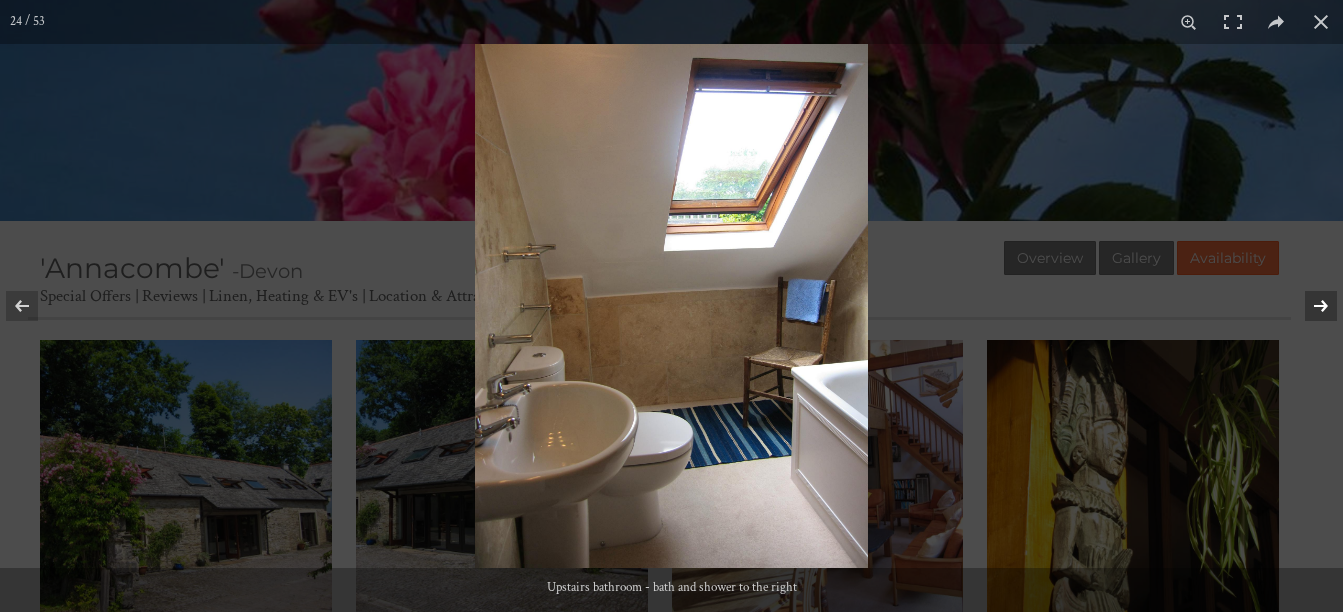 click at bounding box center [1308, 306] 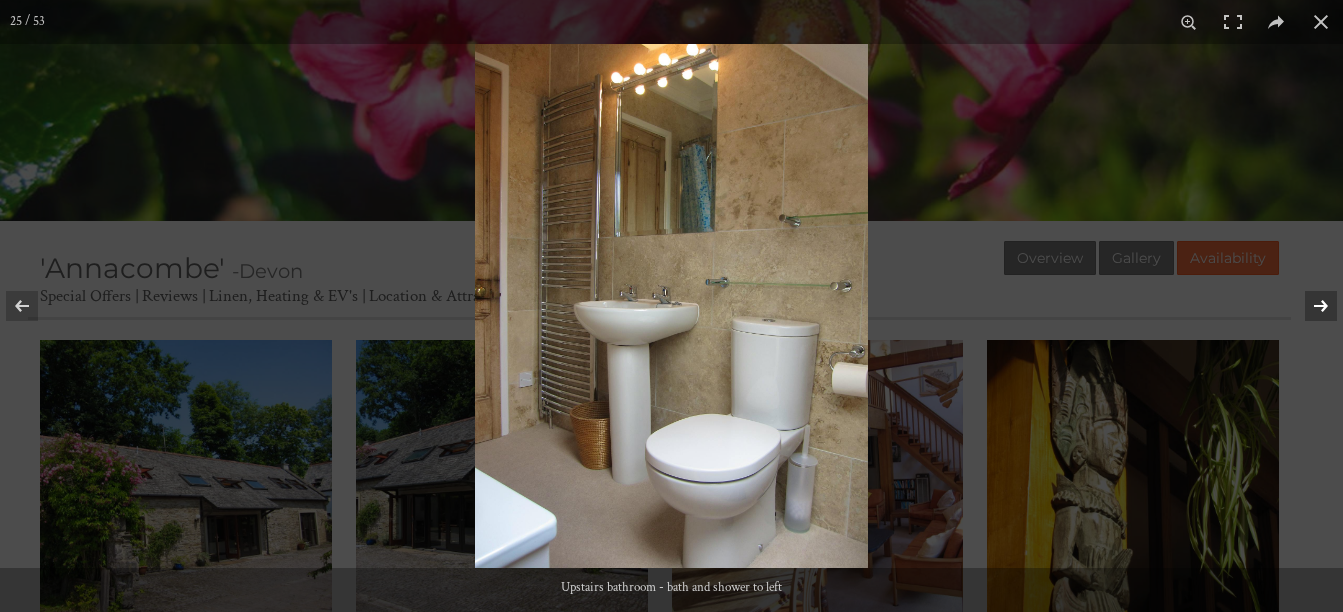 click at bounding box center [1308, 306] 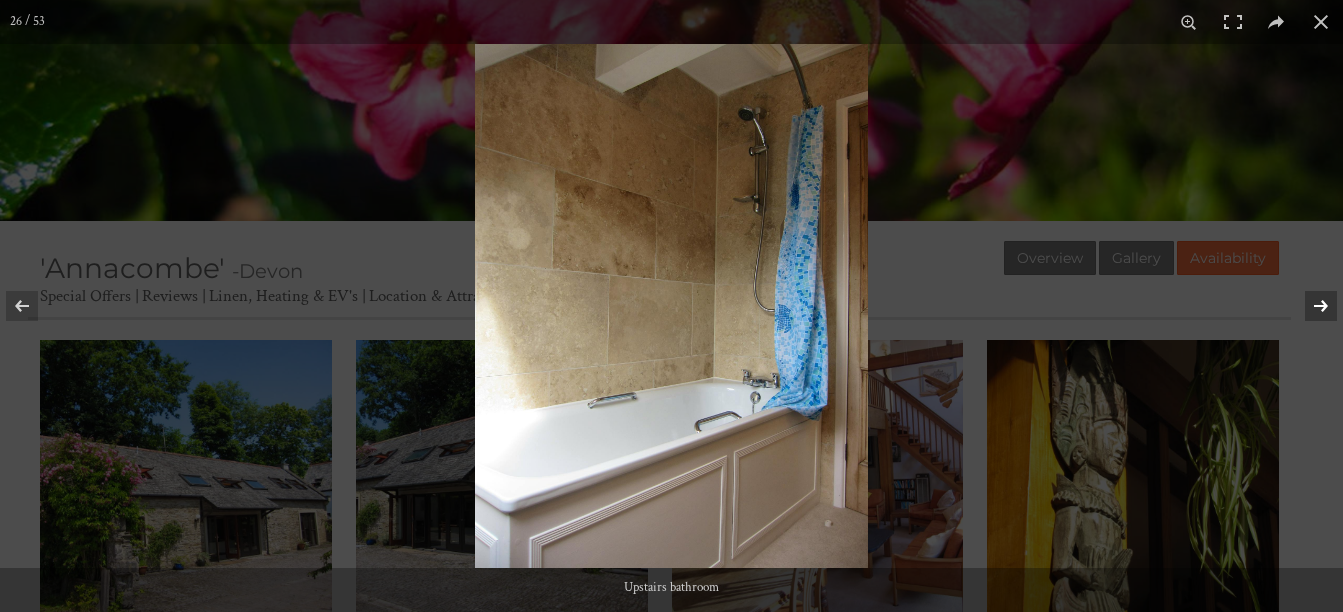 click at bounding box center (1308, 306) 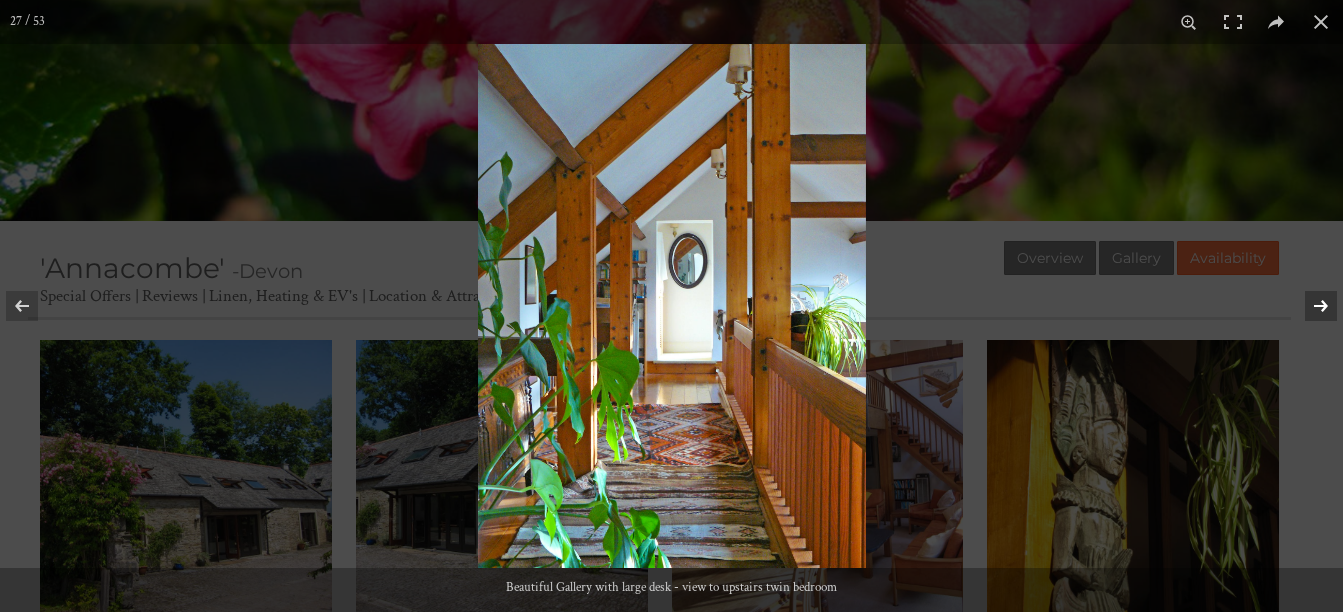click at bounding box center [1308, 306] 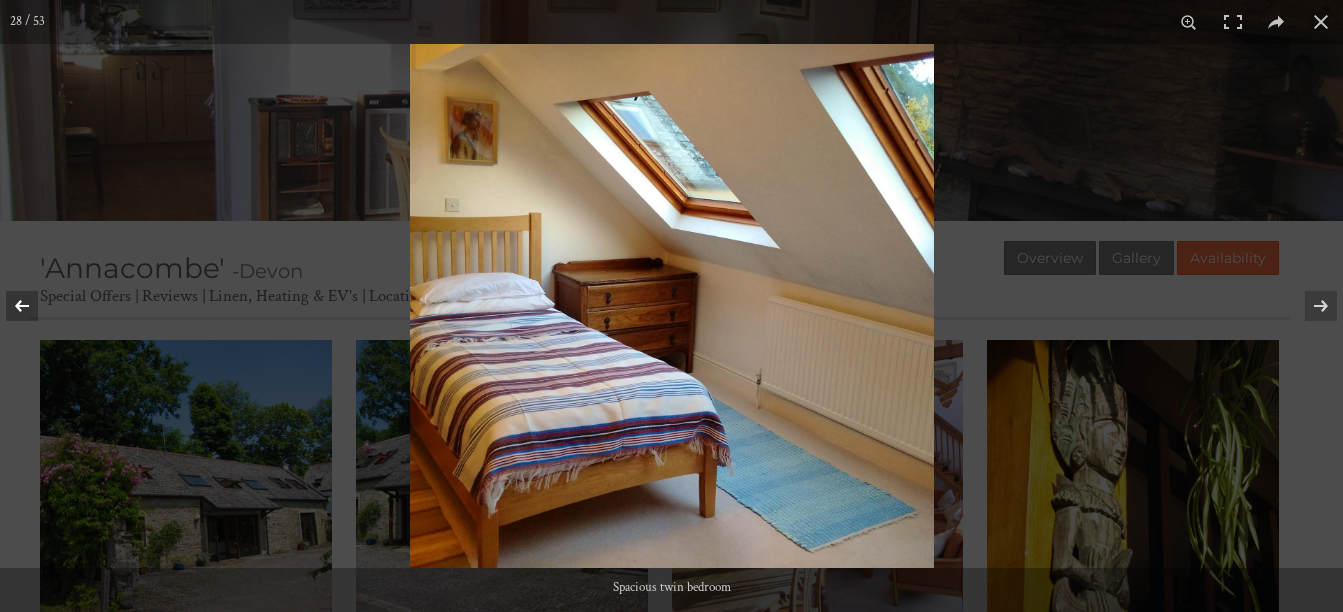 click at bounding box center [35, 306] 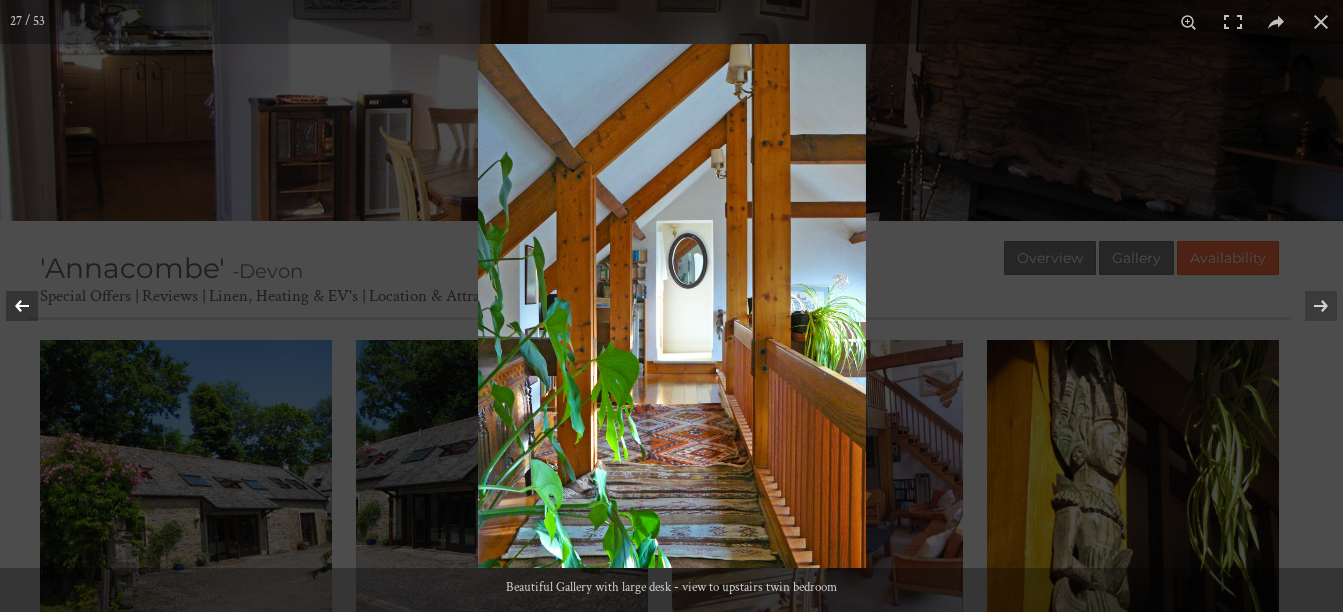 click at bounding box center (35, 306) 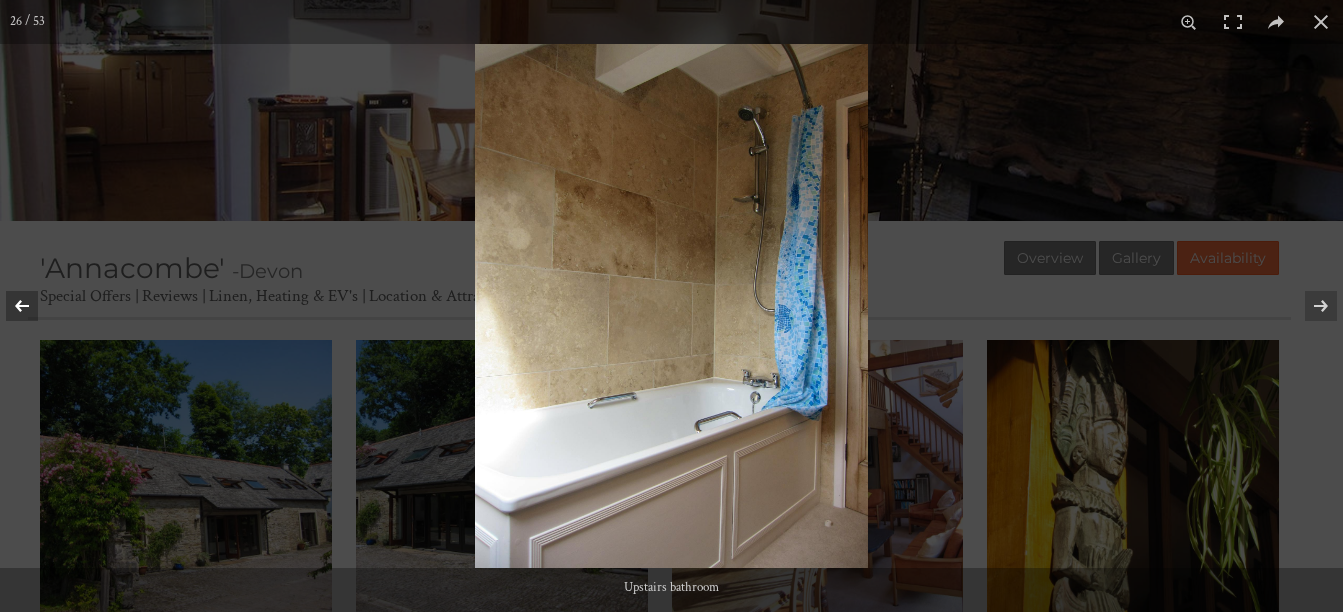 click at bounding box center (35, 306) 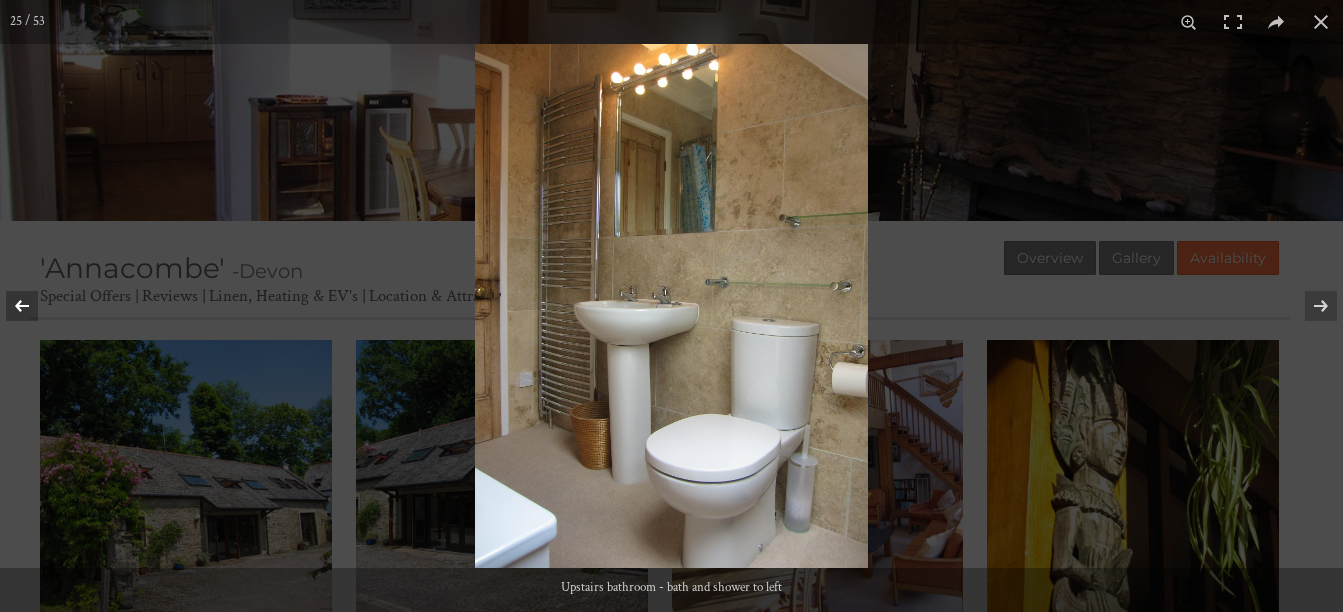 click at bounding box center (35, 306) 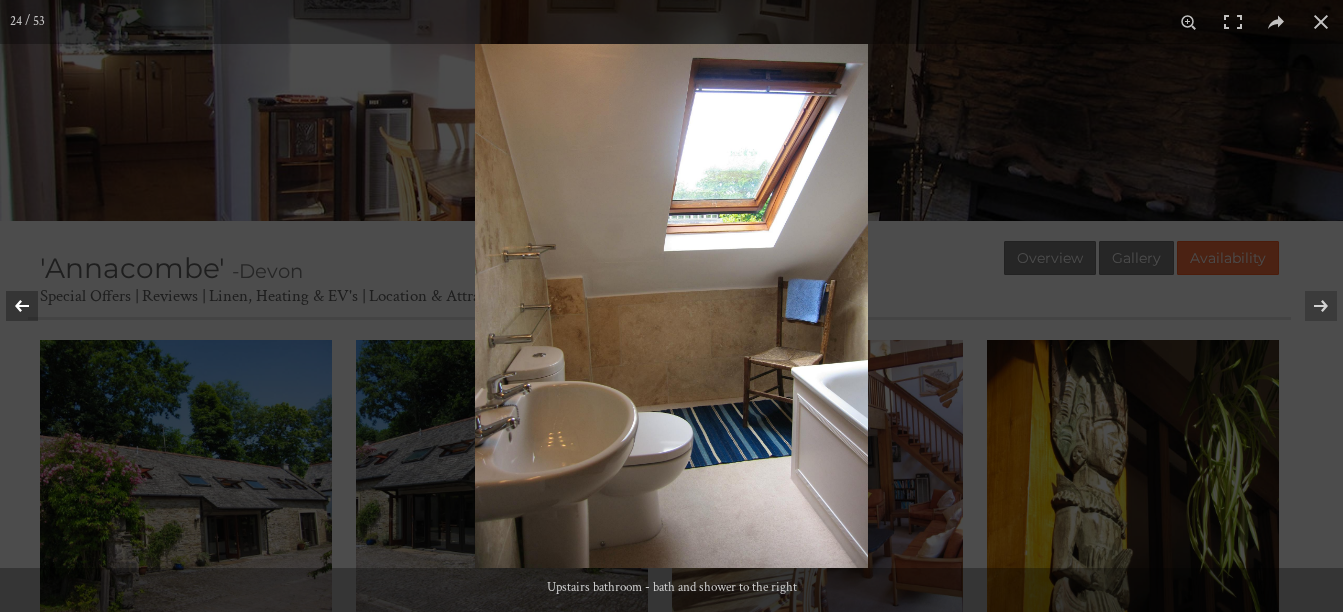 click at bounding box center (35, 306) 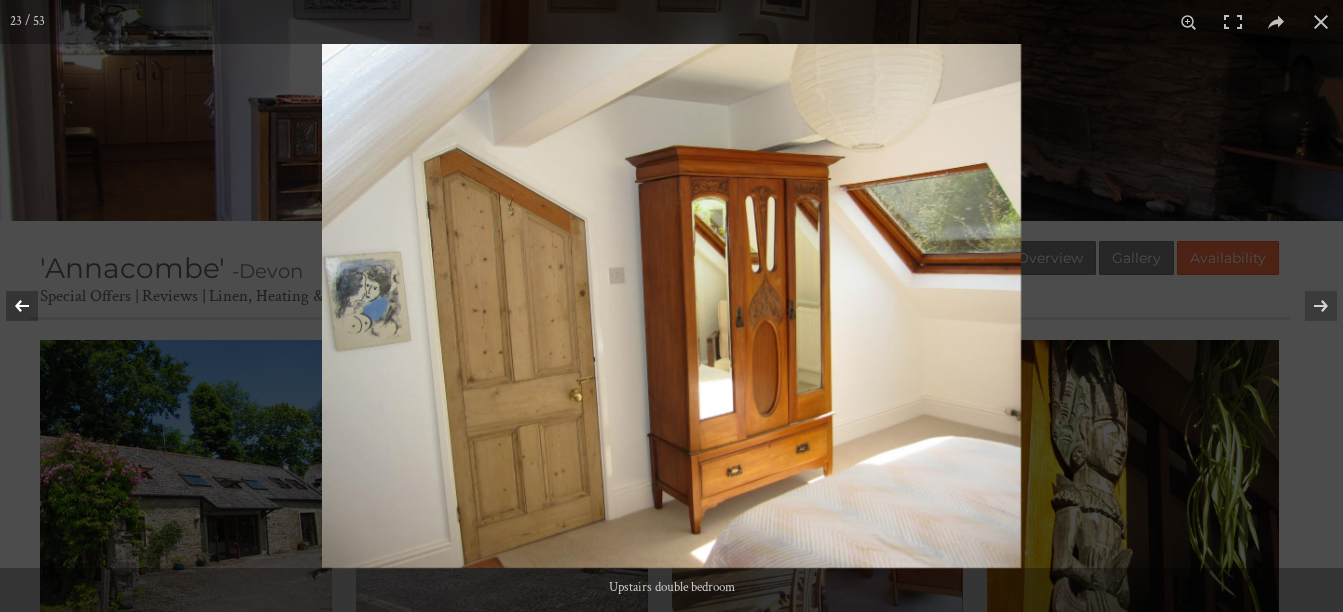 click at bounding box center [35, 306] 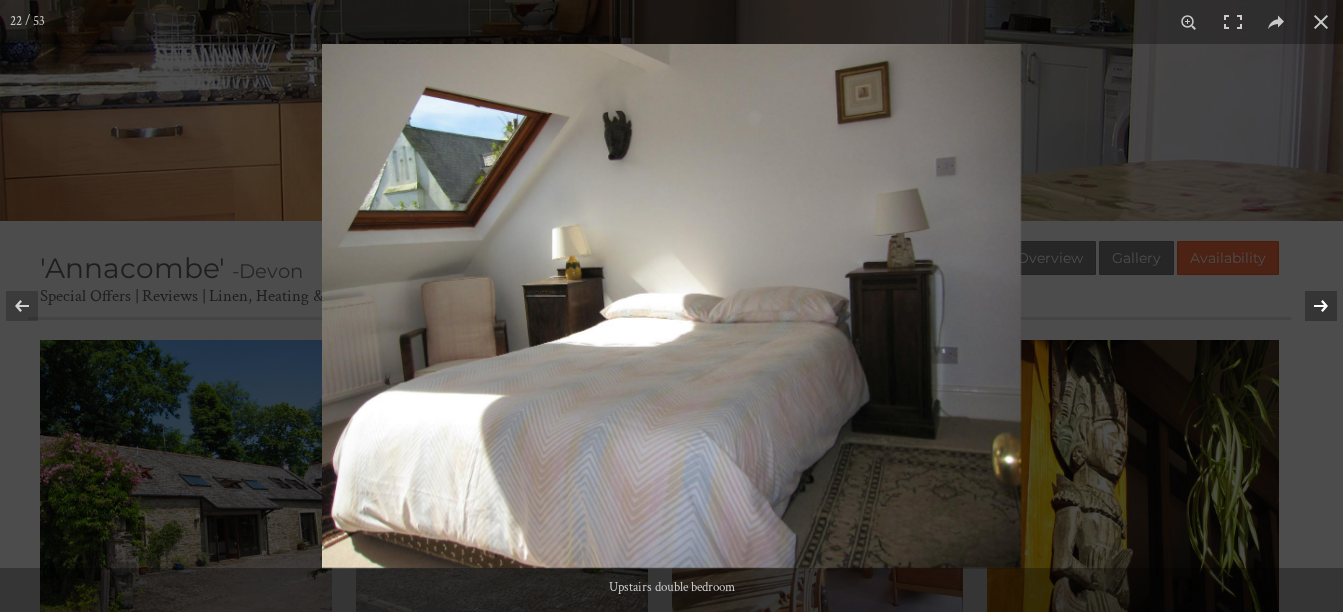 click at bounding box center [1308, 306] 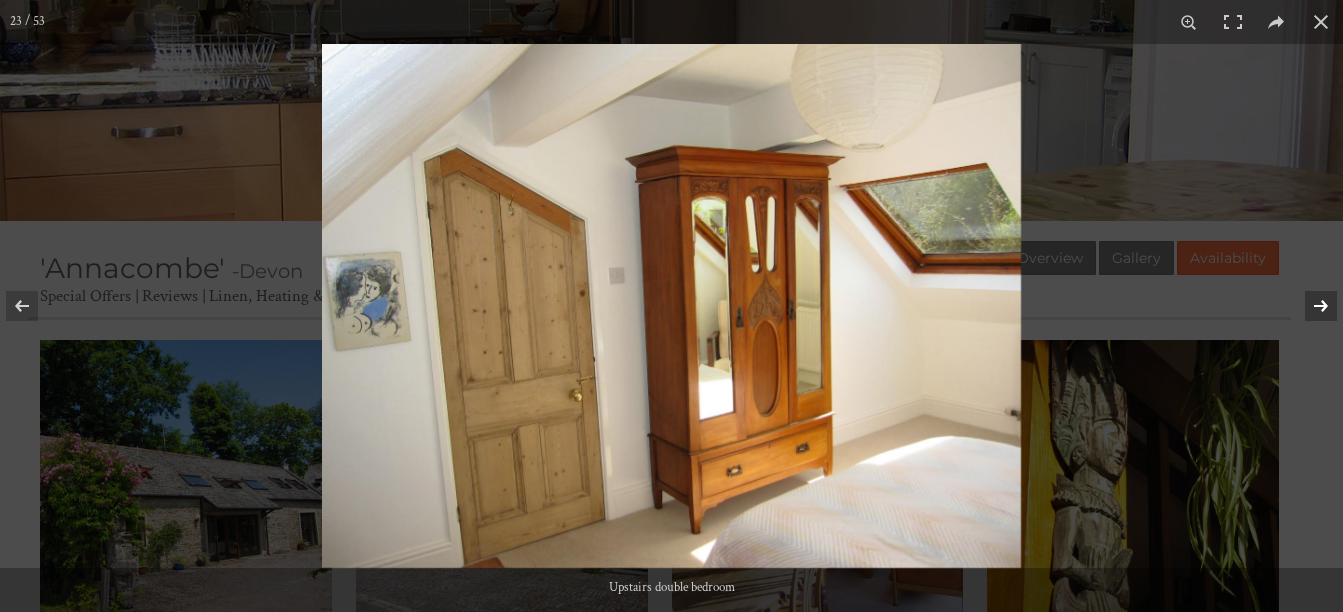 click at bounding box center (1308, 306) 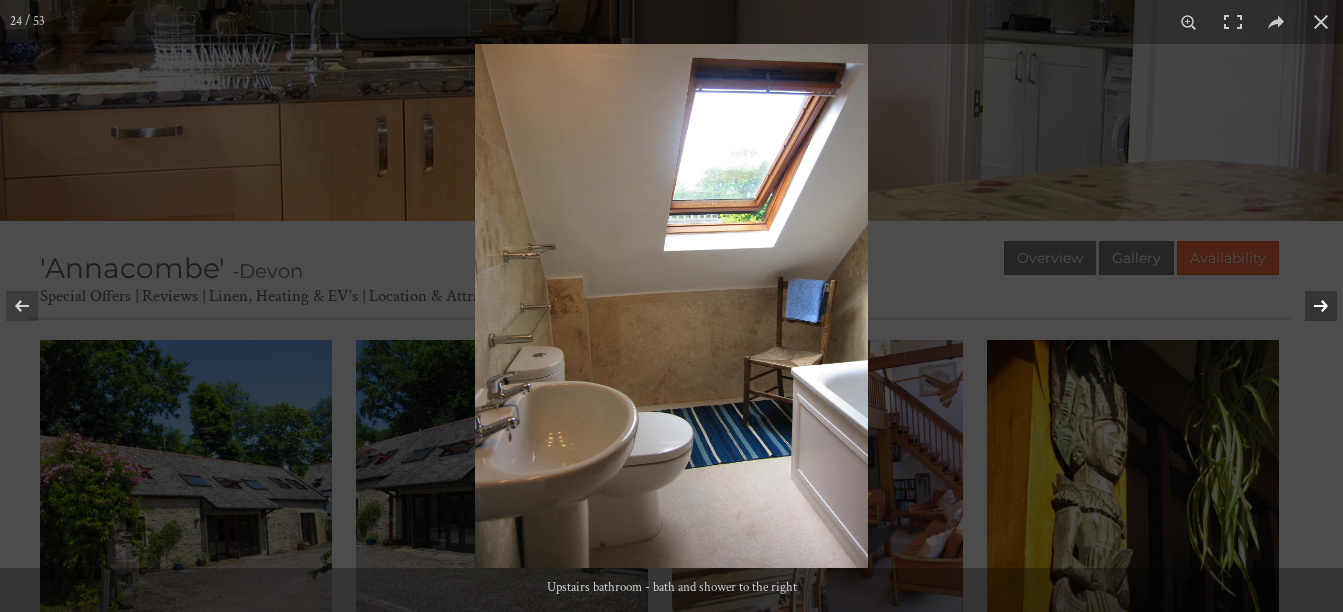 click at bounding box center (1308, 306) 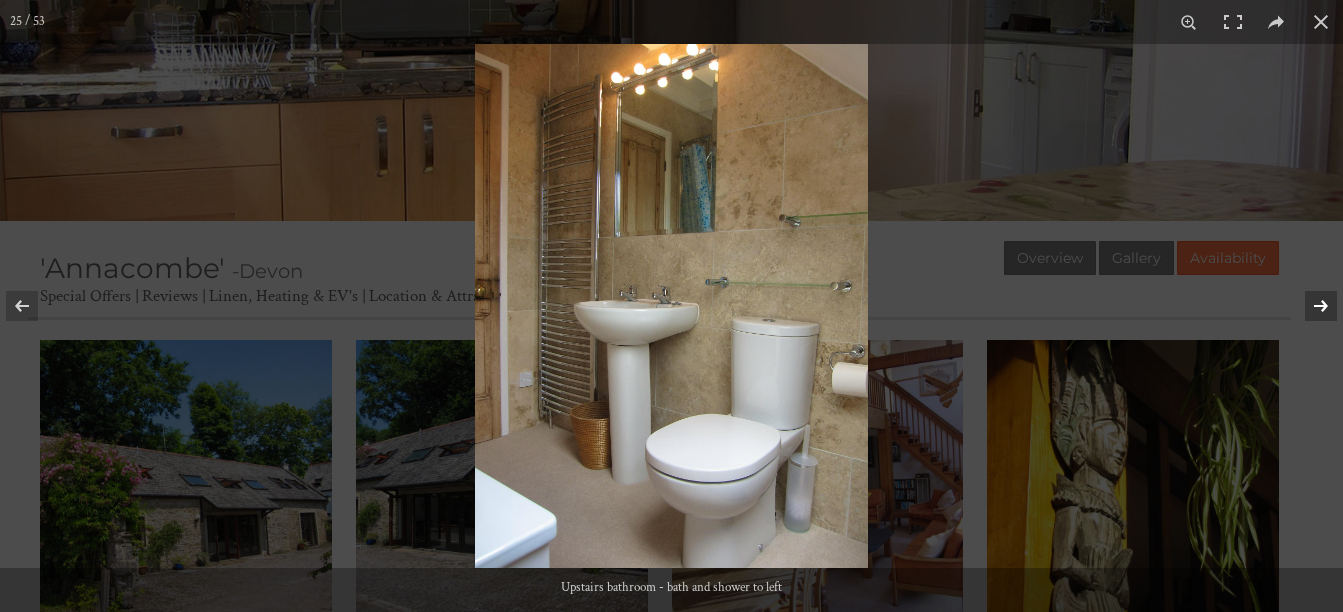 click at bounding box center [1308, 306] 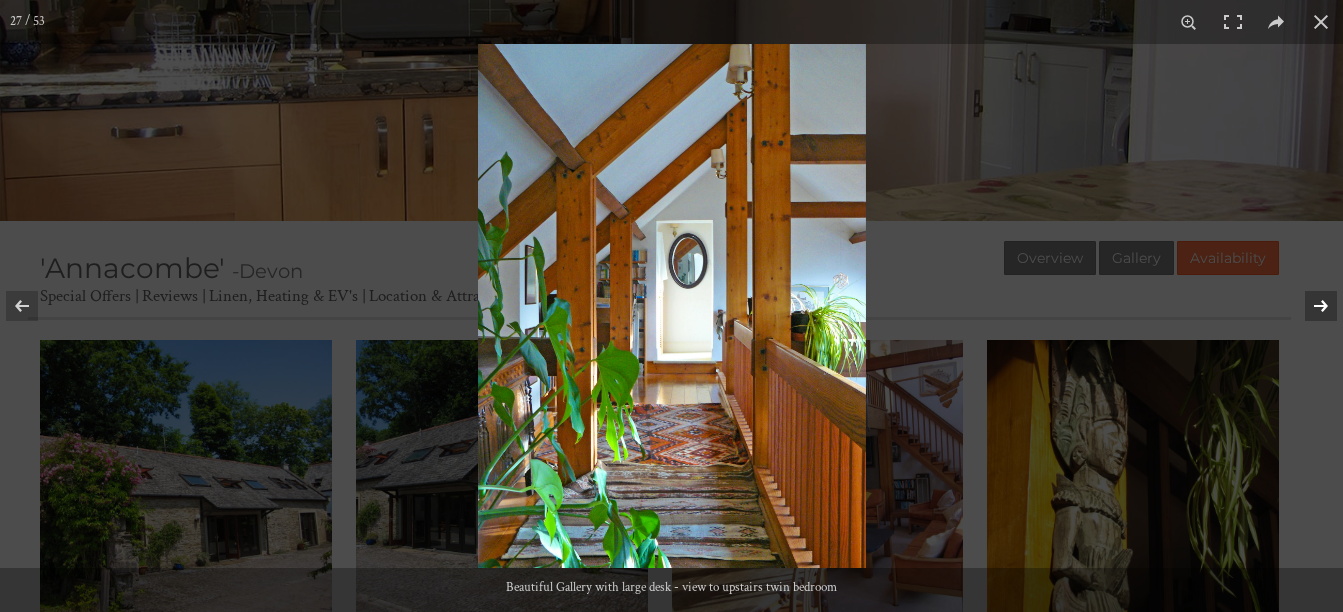 click at bounding box center [1308, 306] 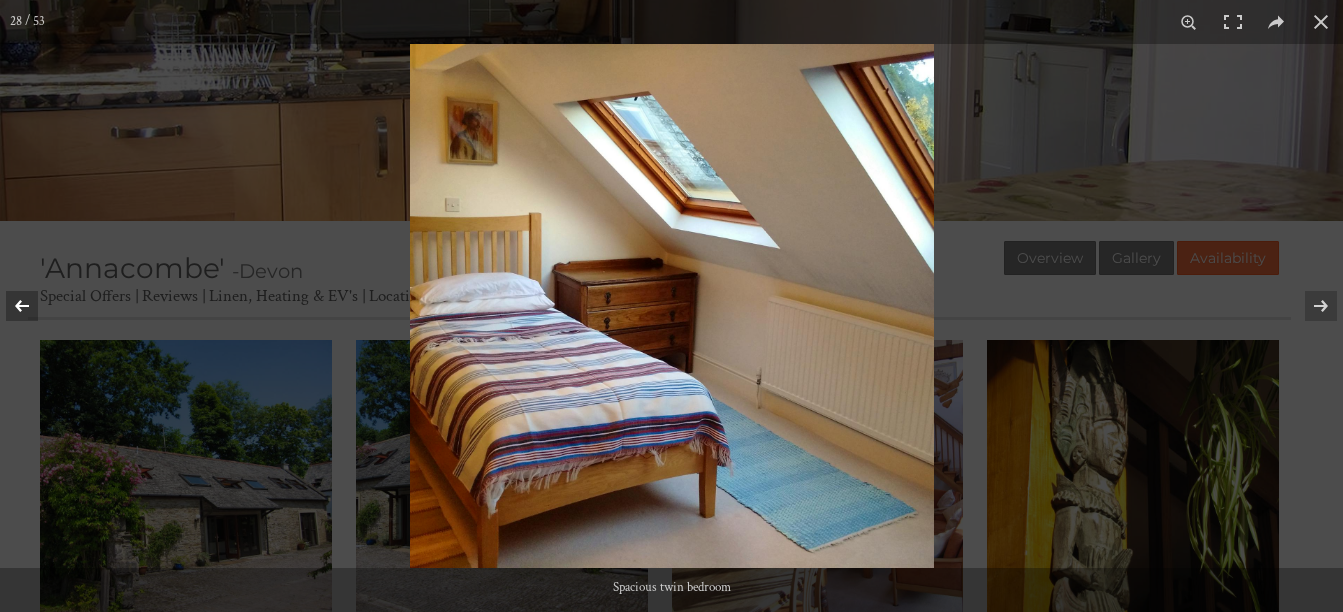click at bounding box center [35, 306] 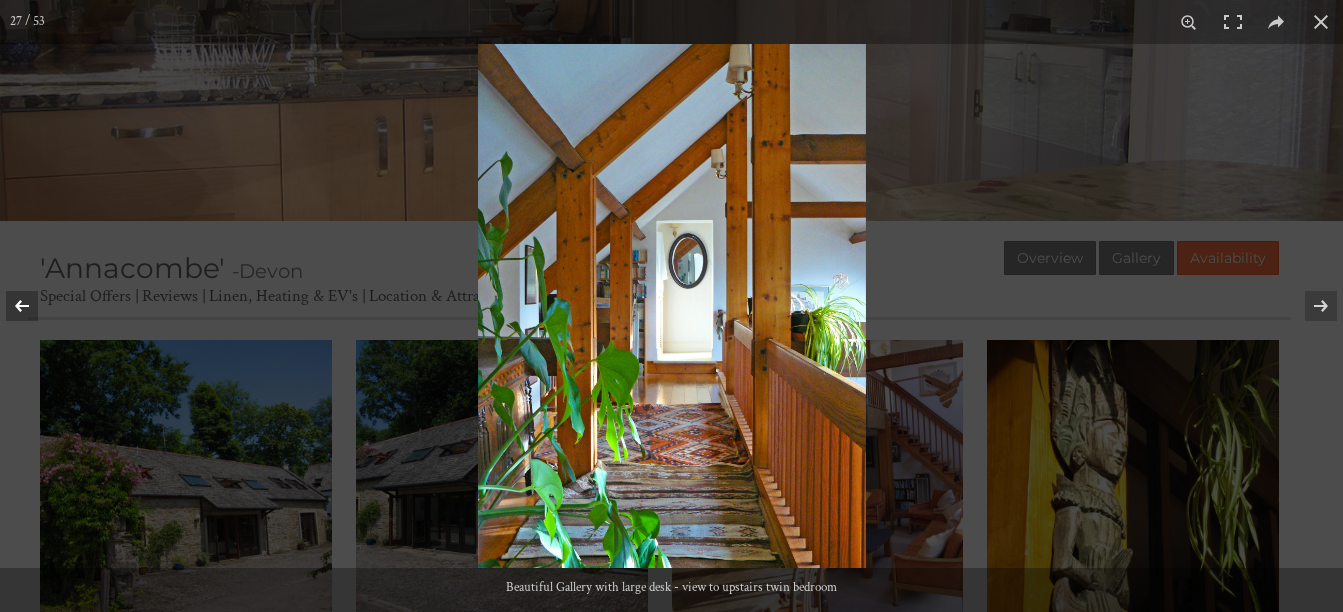 click at bounding box center [35, 306] 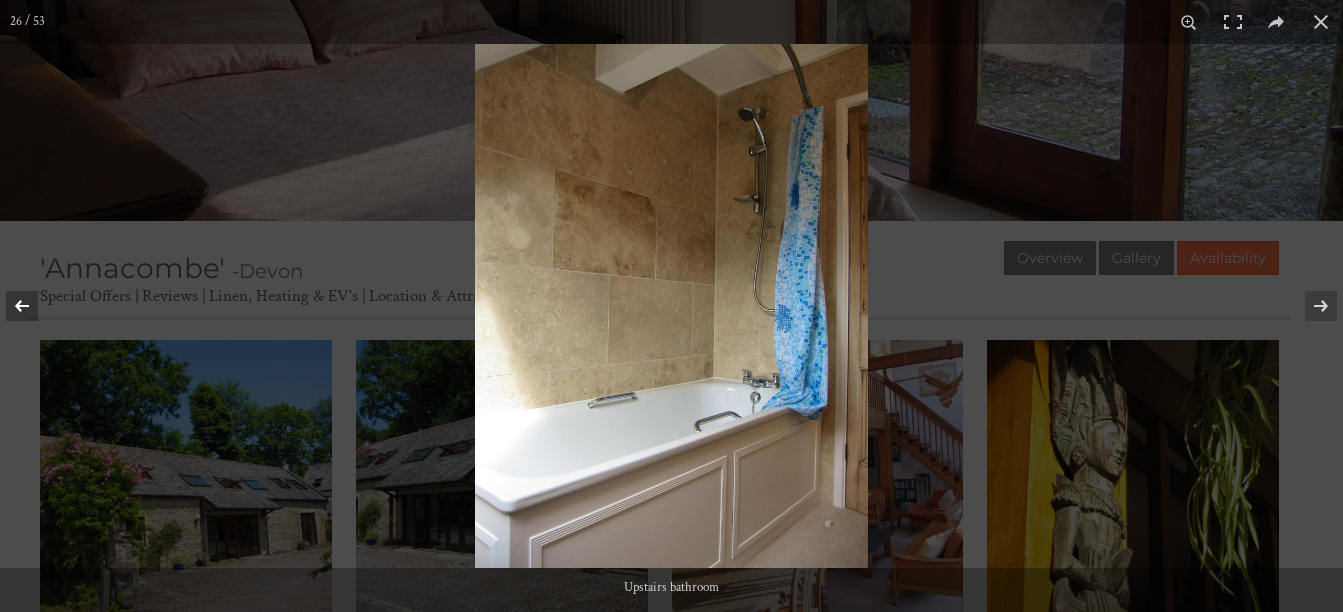 click at bounding box center (35, 306) 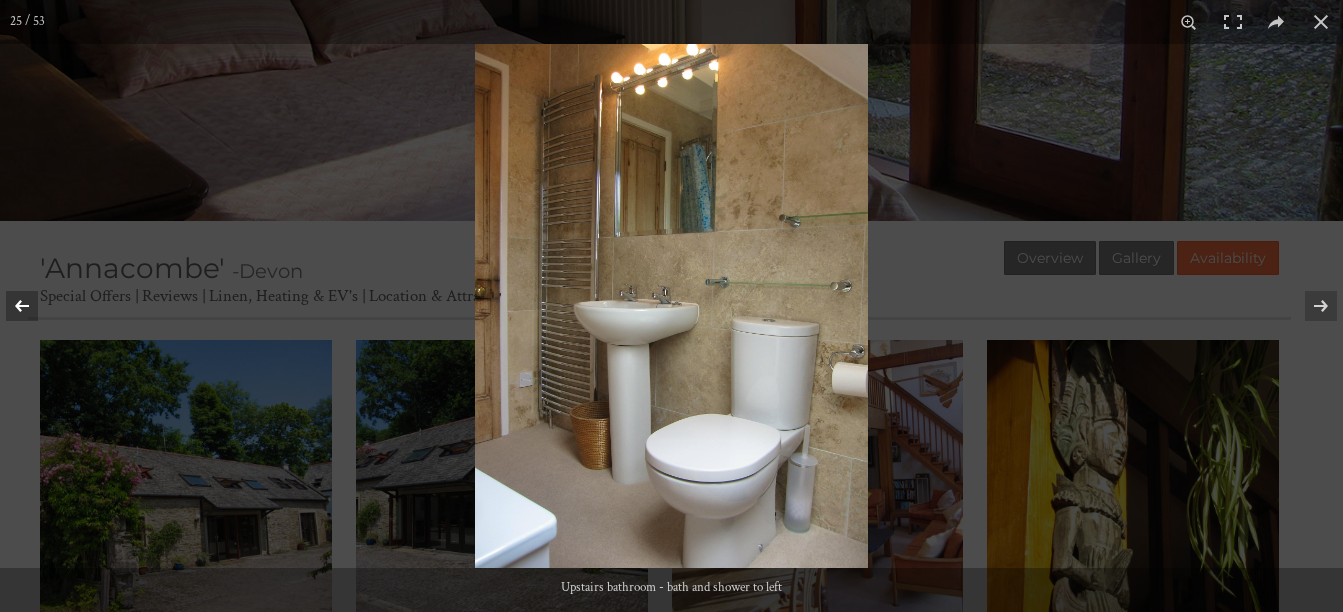 click at bounding box center [35, 306] 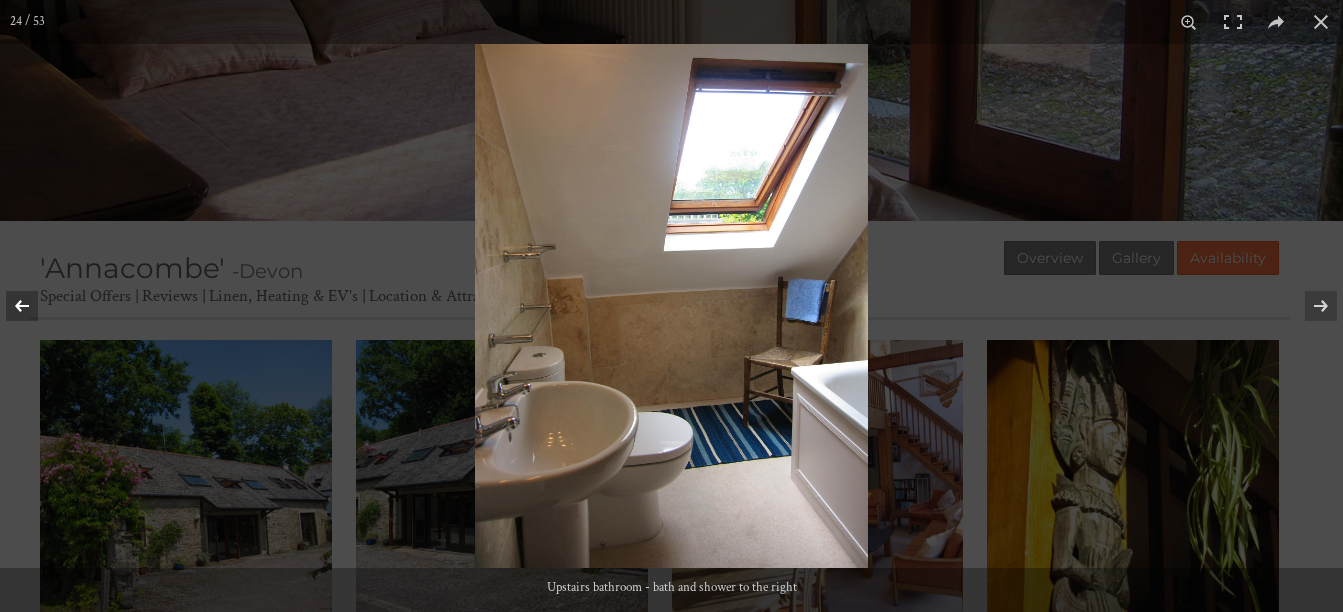 click at bounding box center (35, 306) 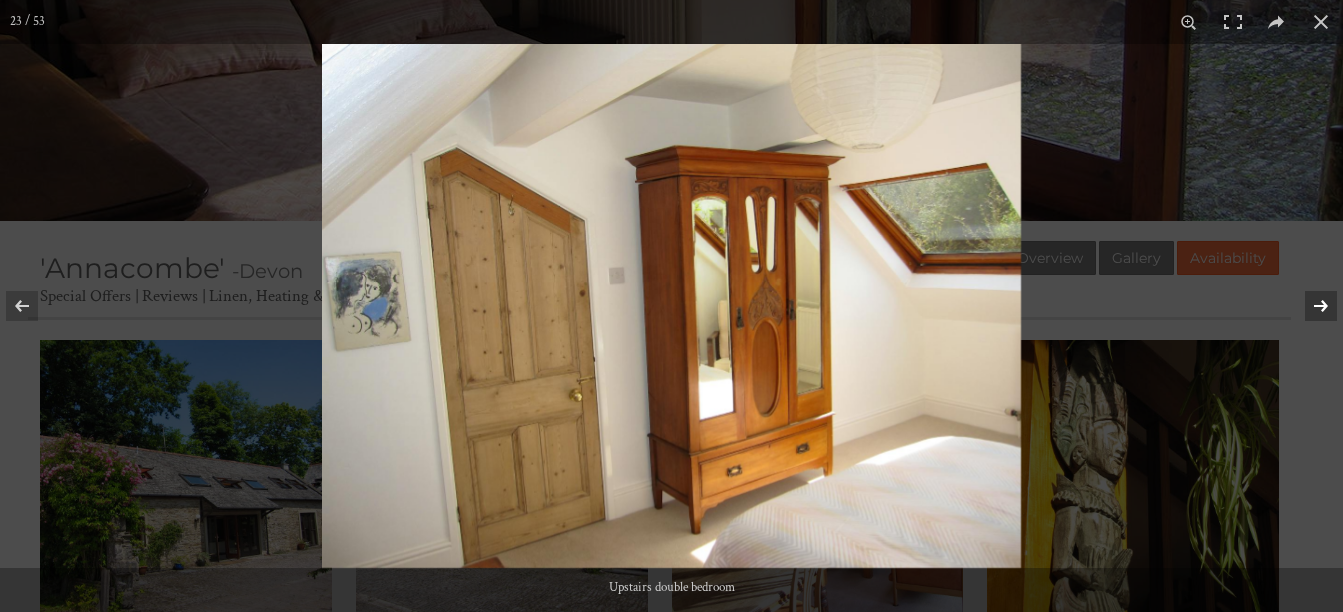 click at bounding box center (1308, 306) 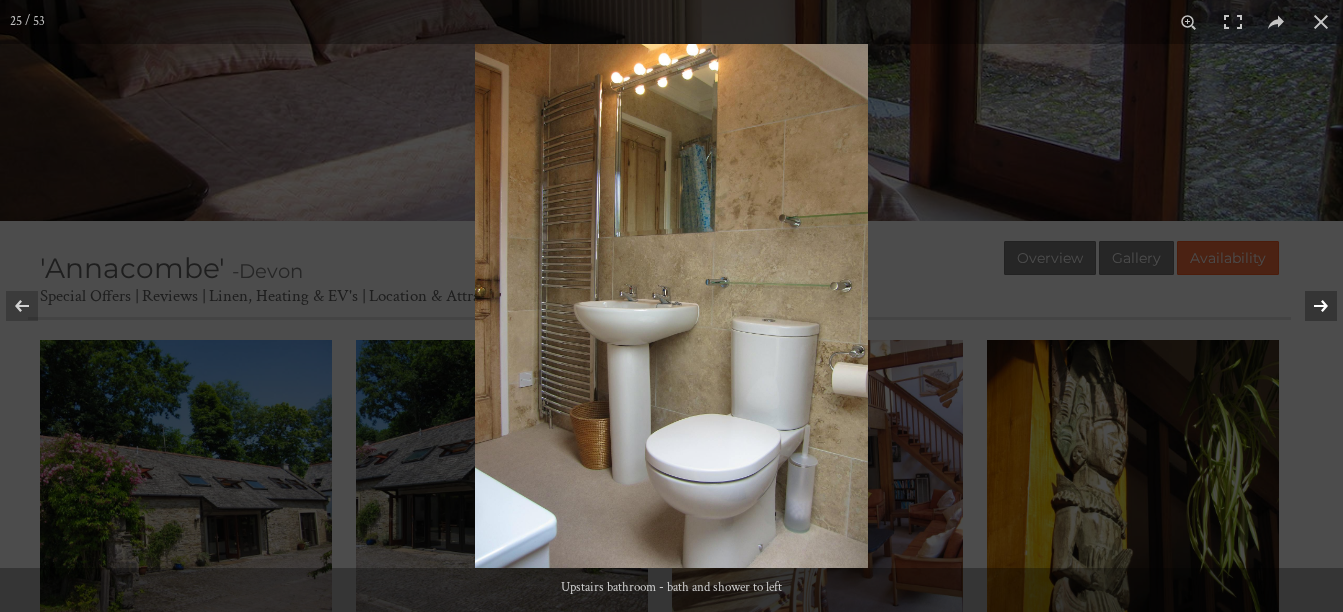 click at bounding box center [1308, 306] 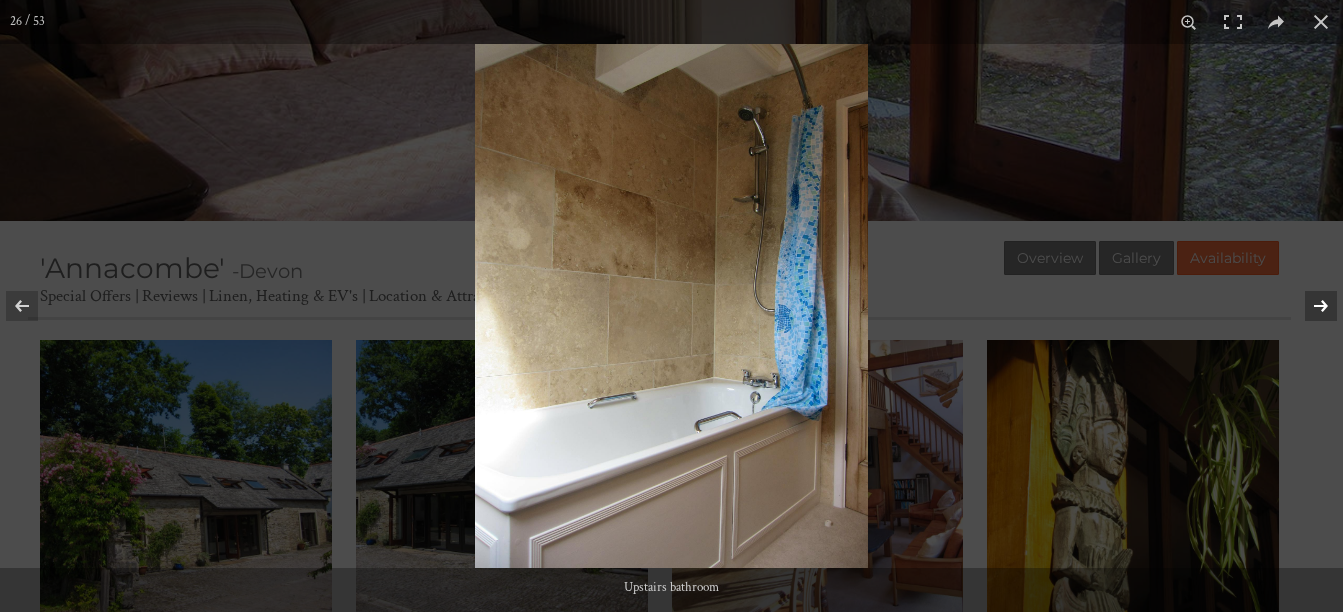 click at bounding box center (1308, 306) 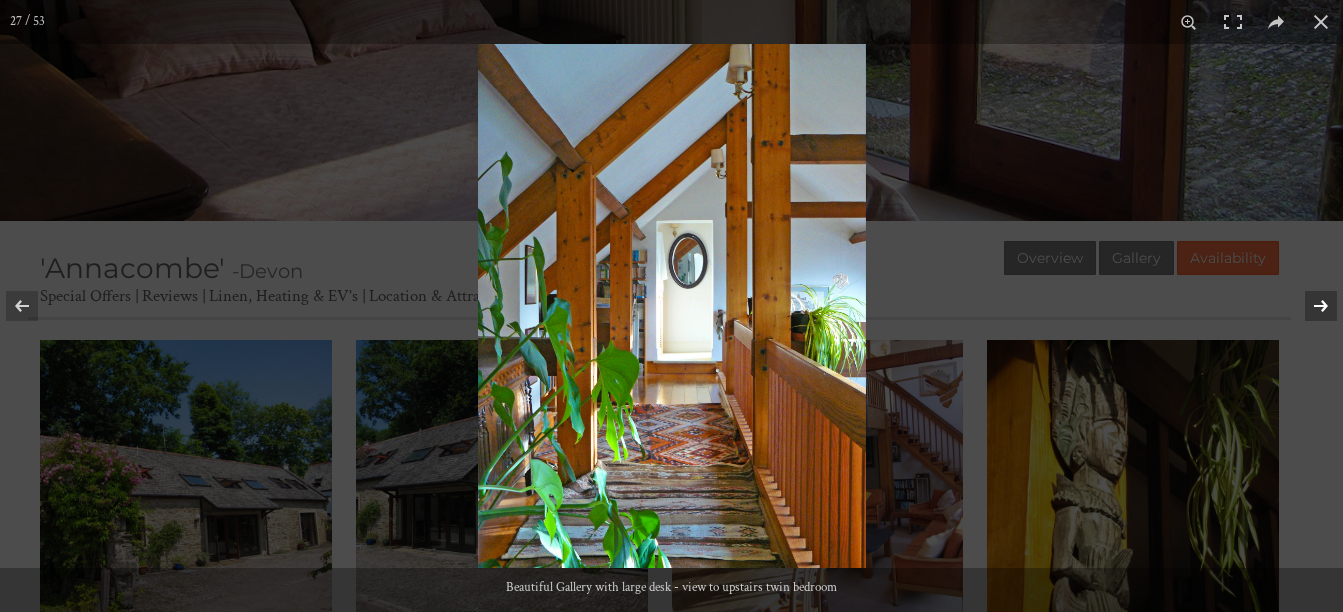 click at bounding box center (1308, 306) 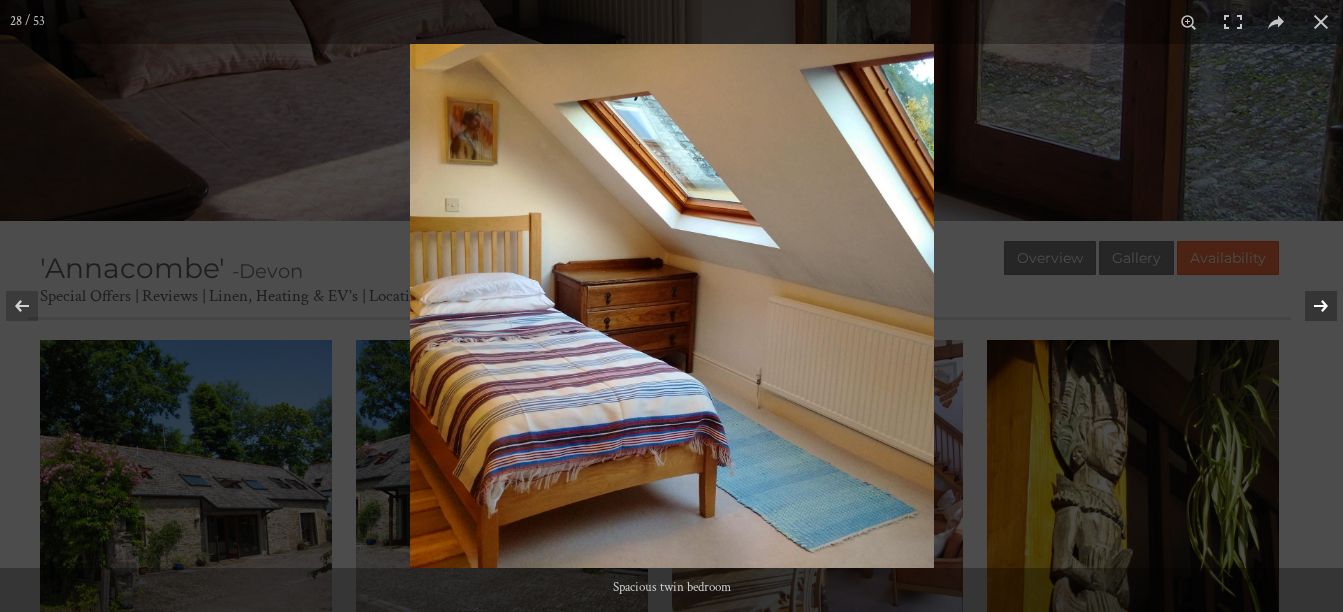 click at bounding box center [1308, 306] 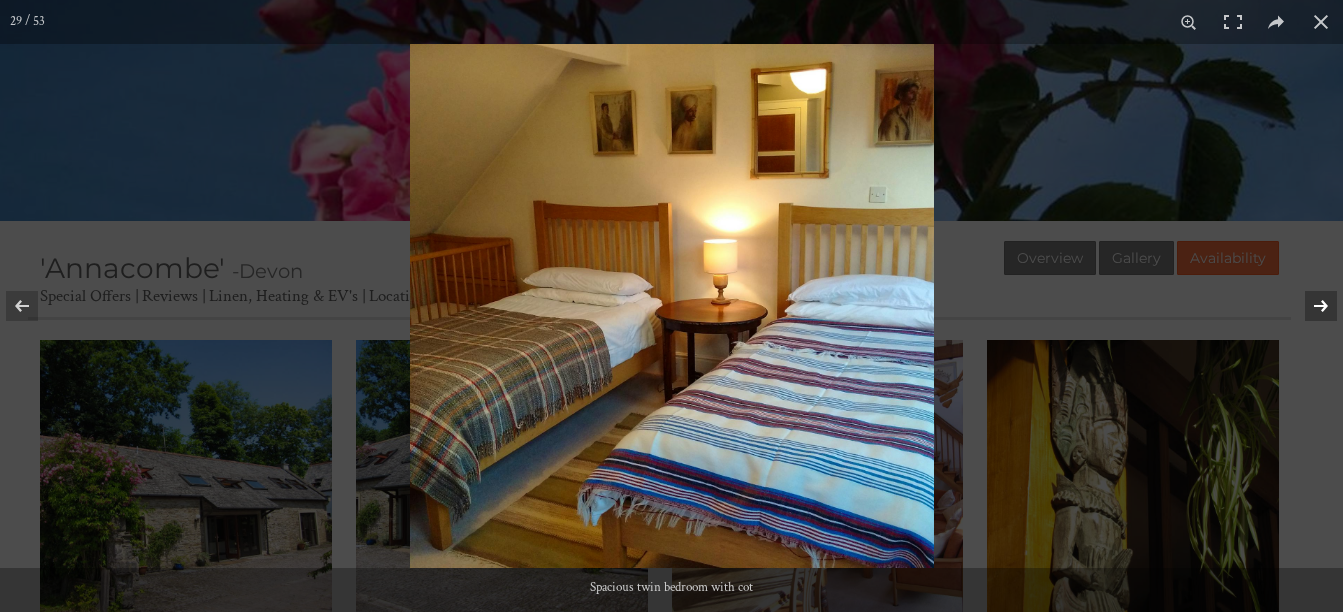 click at bounding box center [1308, 306] 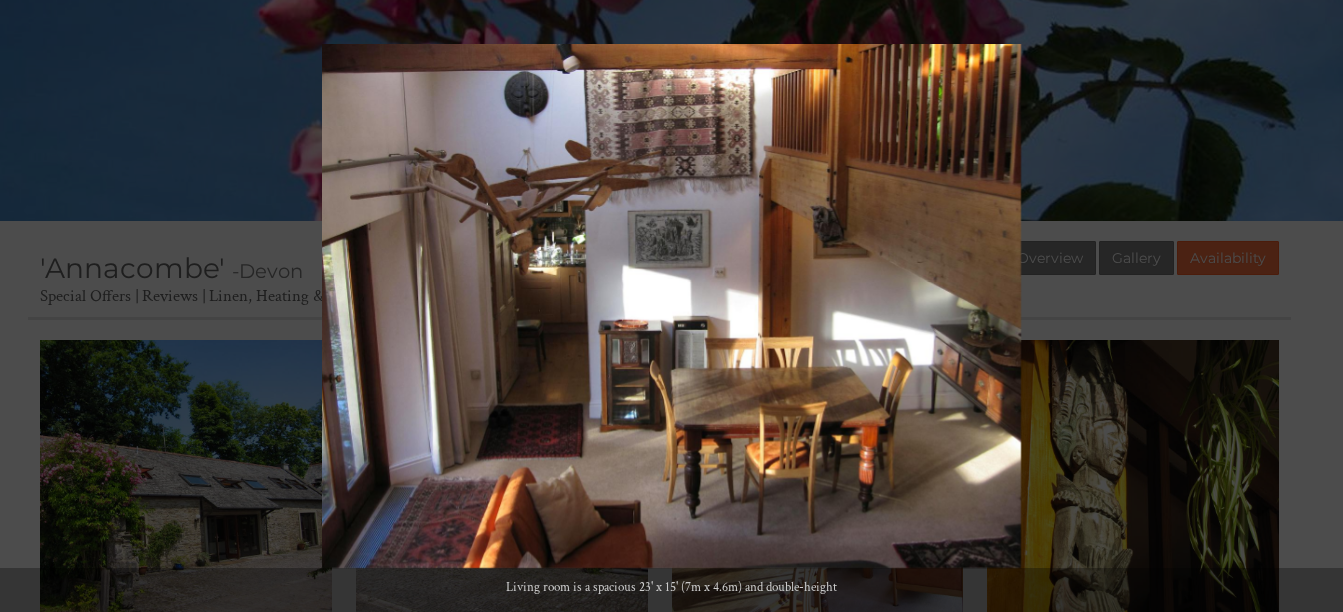 click at bounding box center [1308, 306] 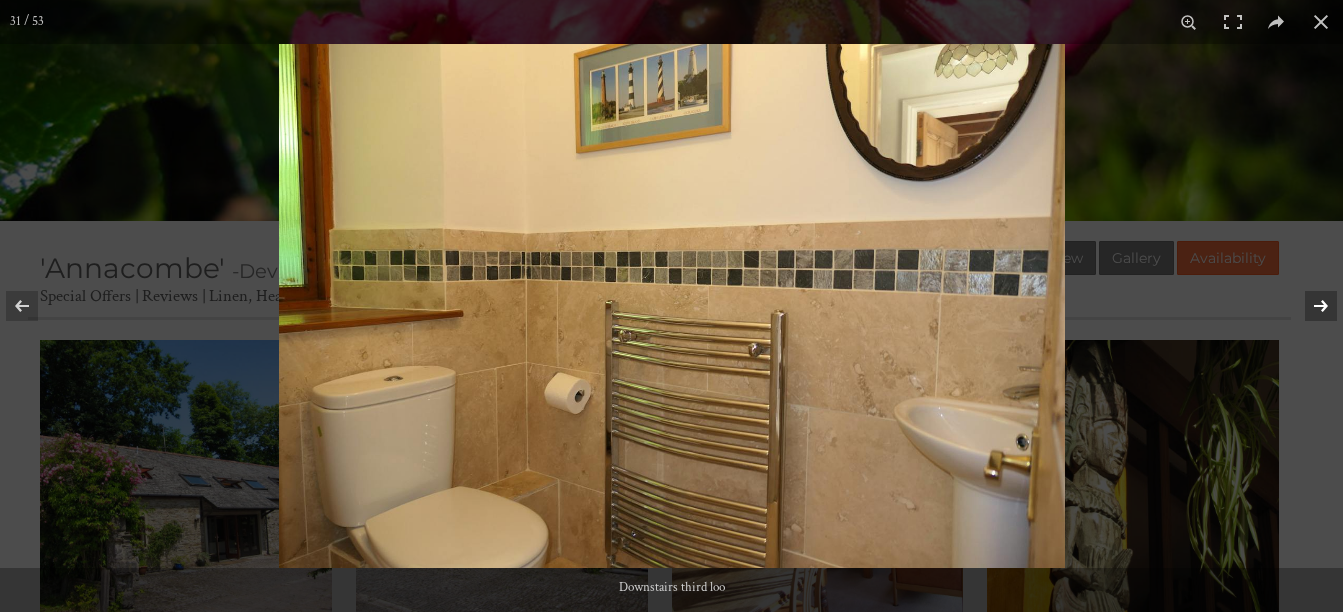 click at bounding box center [1308, 306] 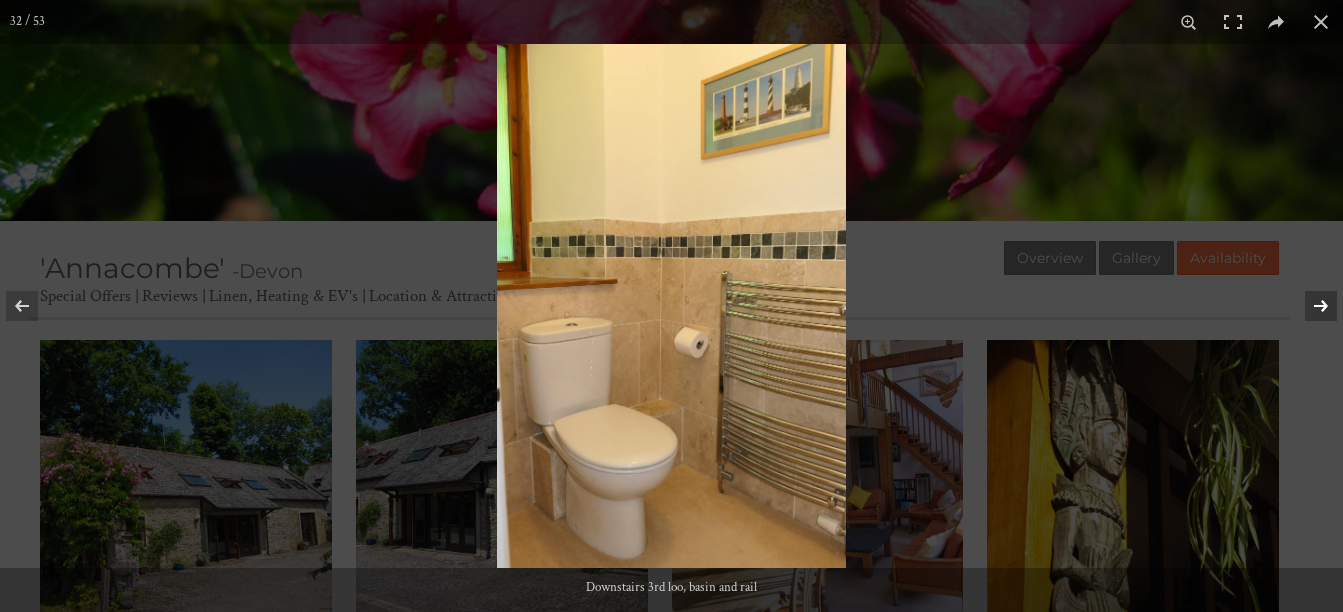 click at bounding box center (1308, 306) 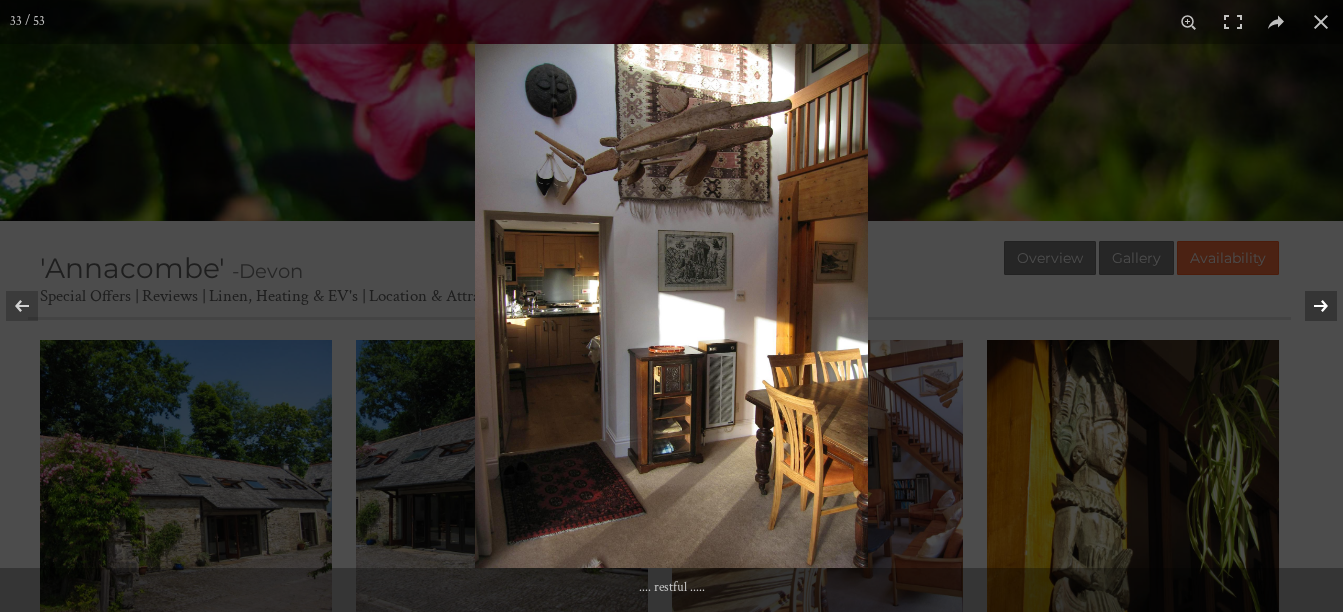 click at bounding box center (1308, 306) 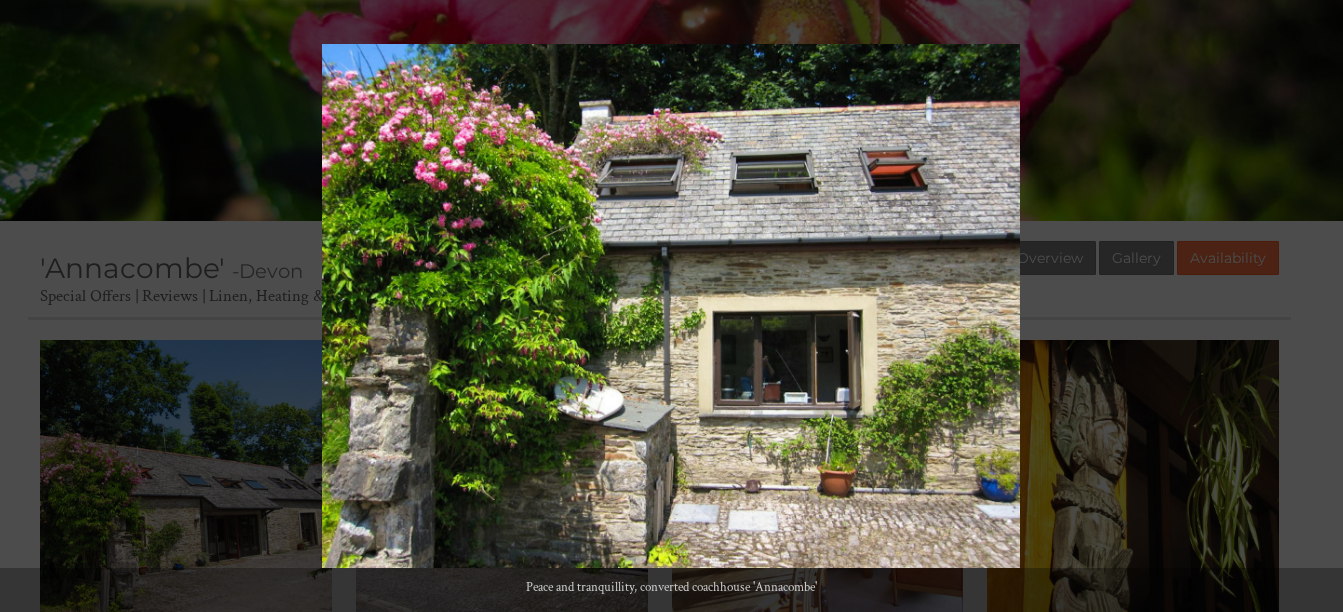 click at bounding box center (1308, 306) 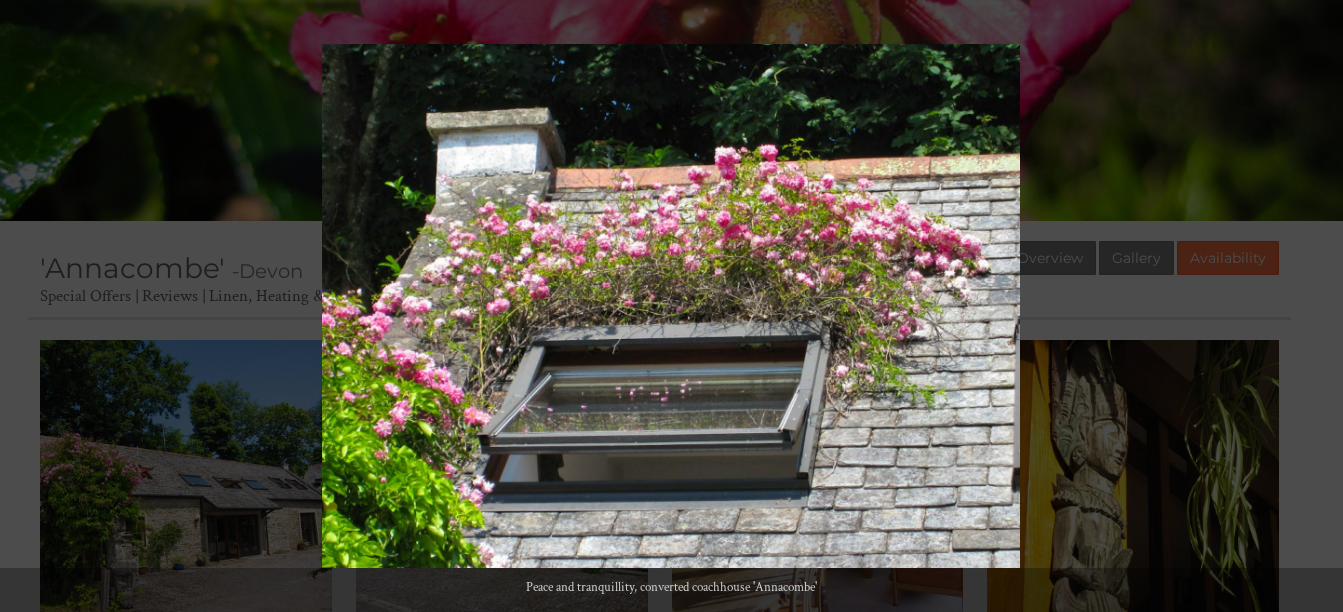 click at bounding box center [1308, 306] 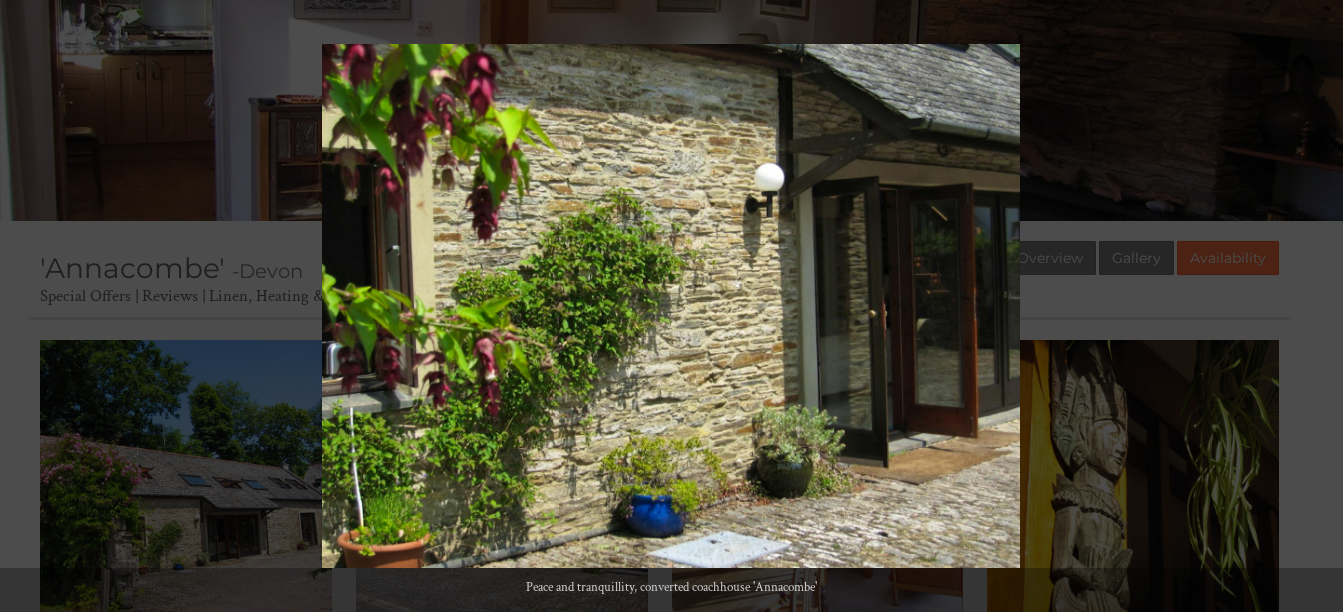 click at bounding box center (1308, 306) 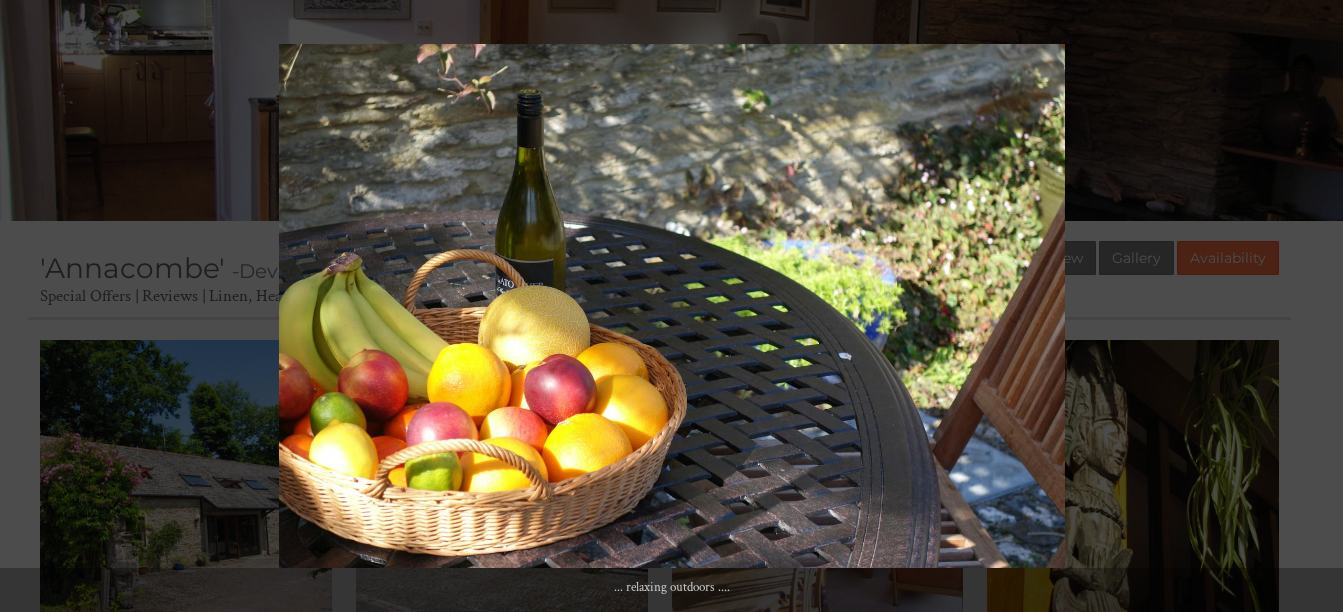 click at bounding box center (1308, 306) 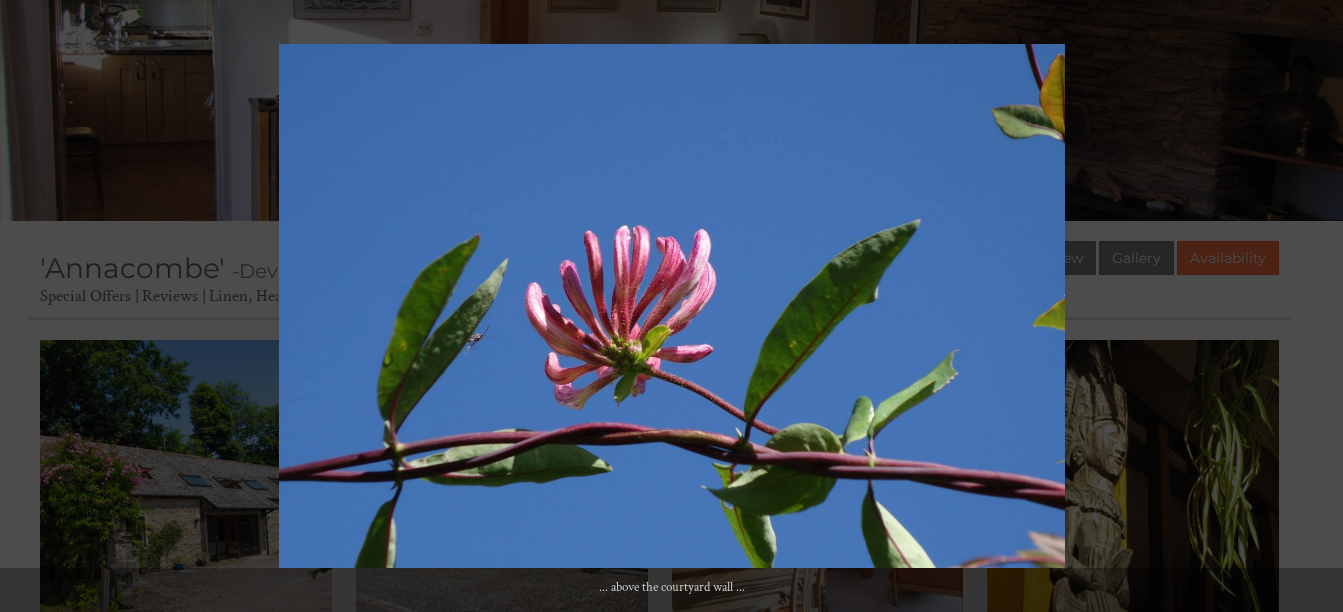 click at bounding box center (1308, 306) 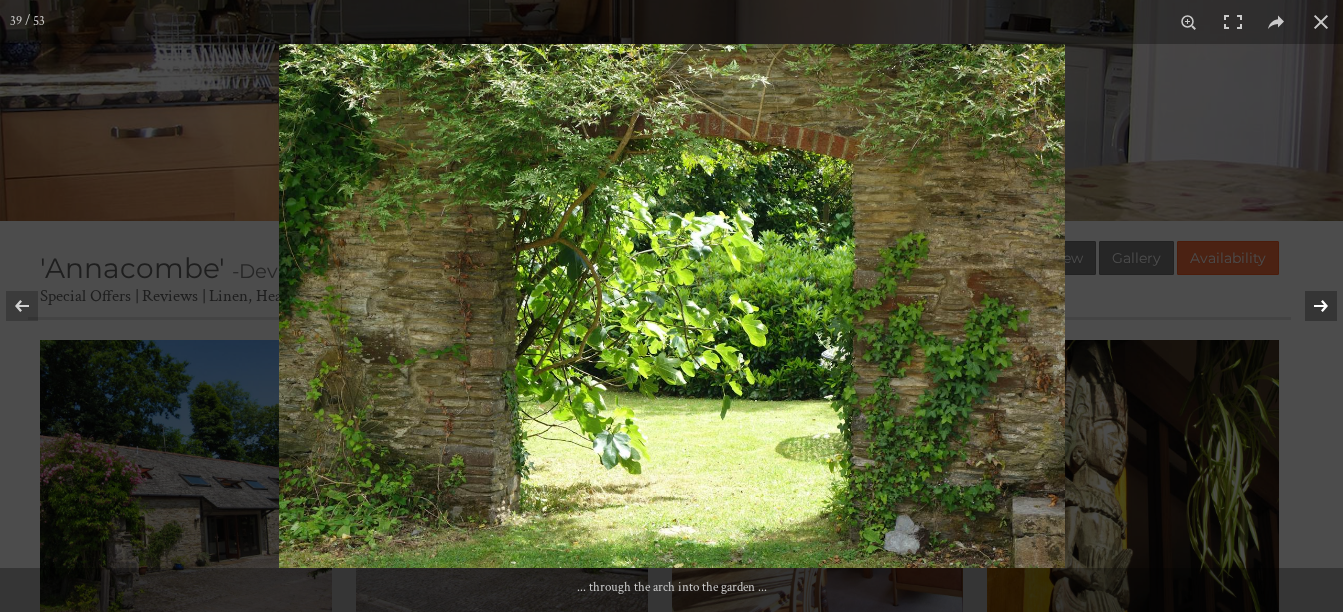 click at bounding box center [1308, 306] 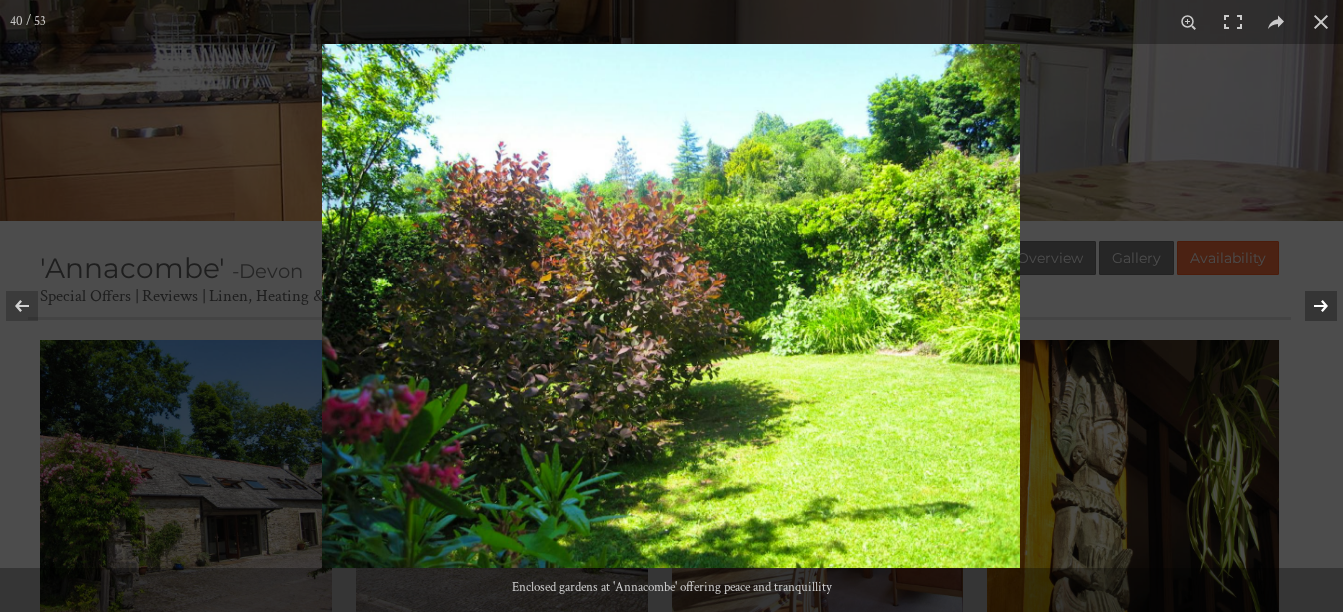 click at bounding box center (1308, 306) 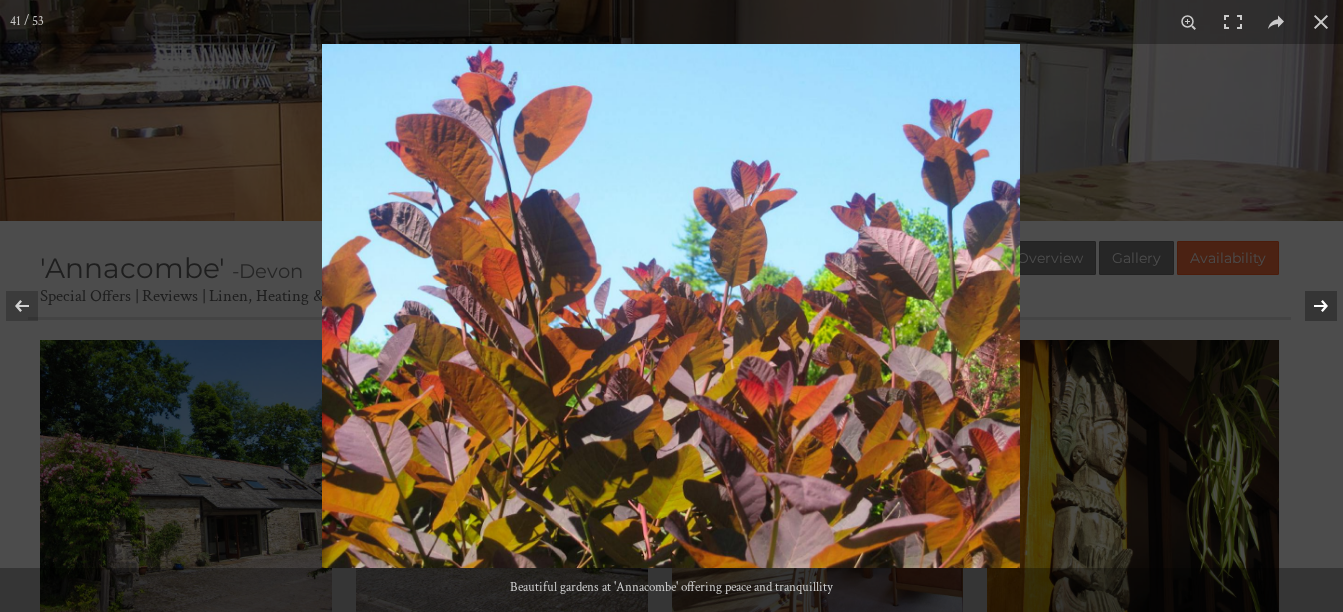click at bounding box center (1308, 306) 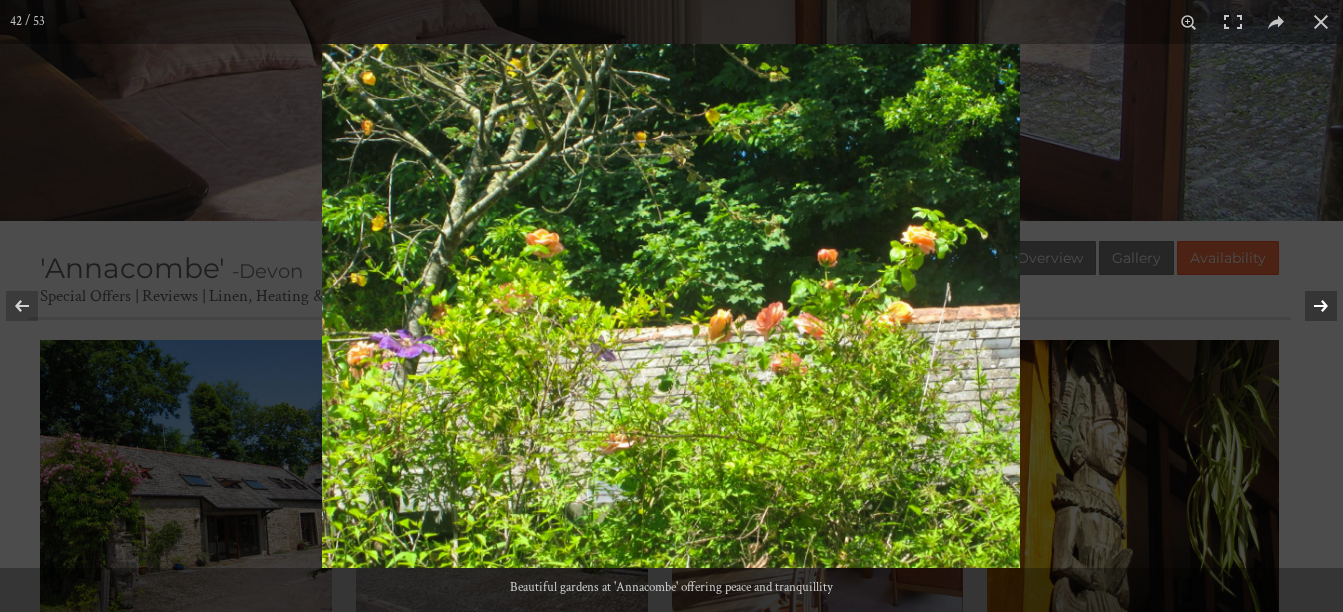click at bounding box center [1308, 306] 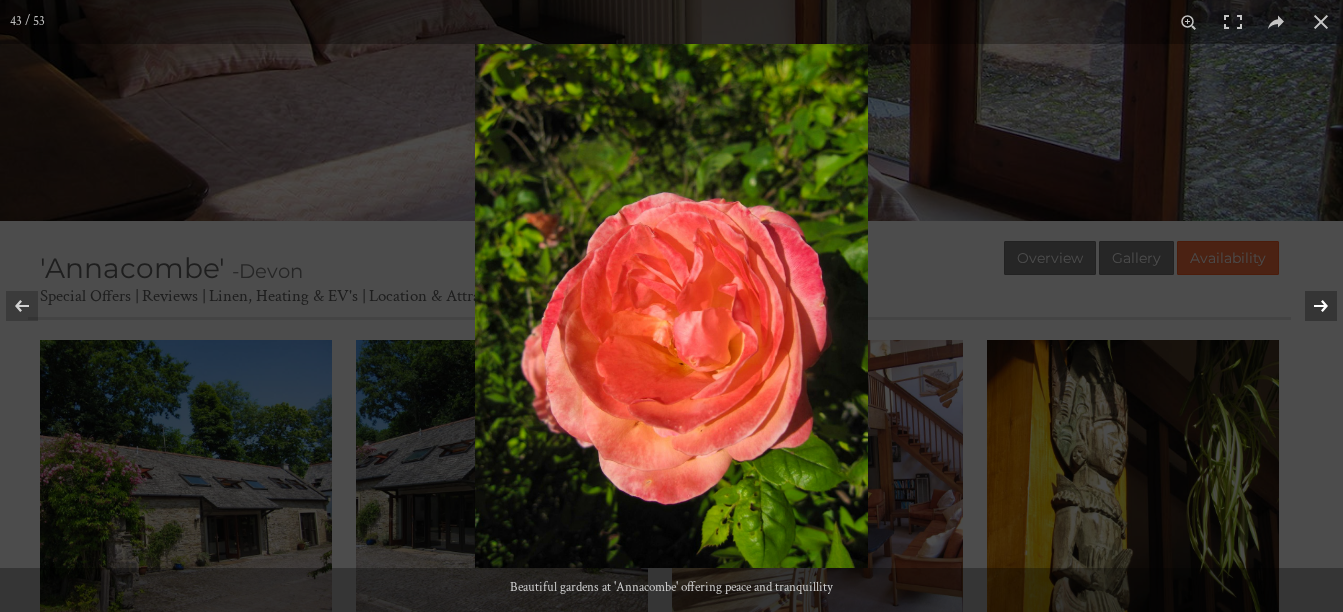 click at bounding box center (1308, 306) 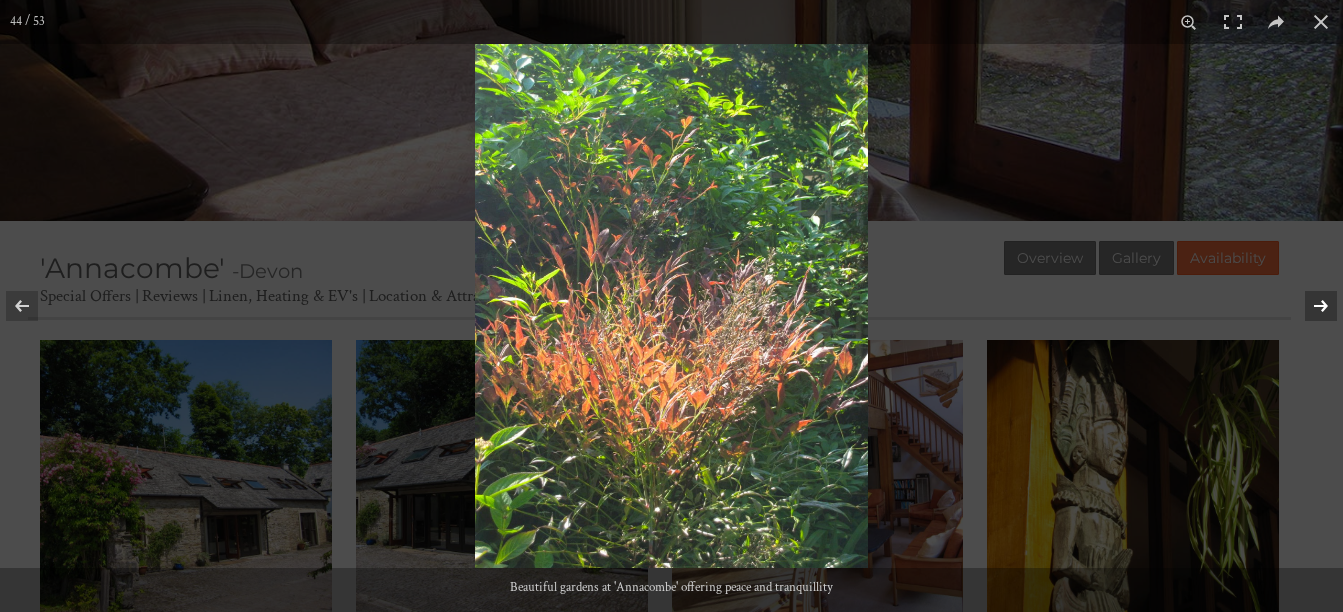 click at bounding box center (1308, 306) 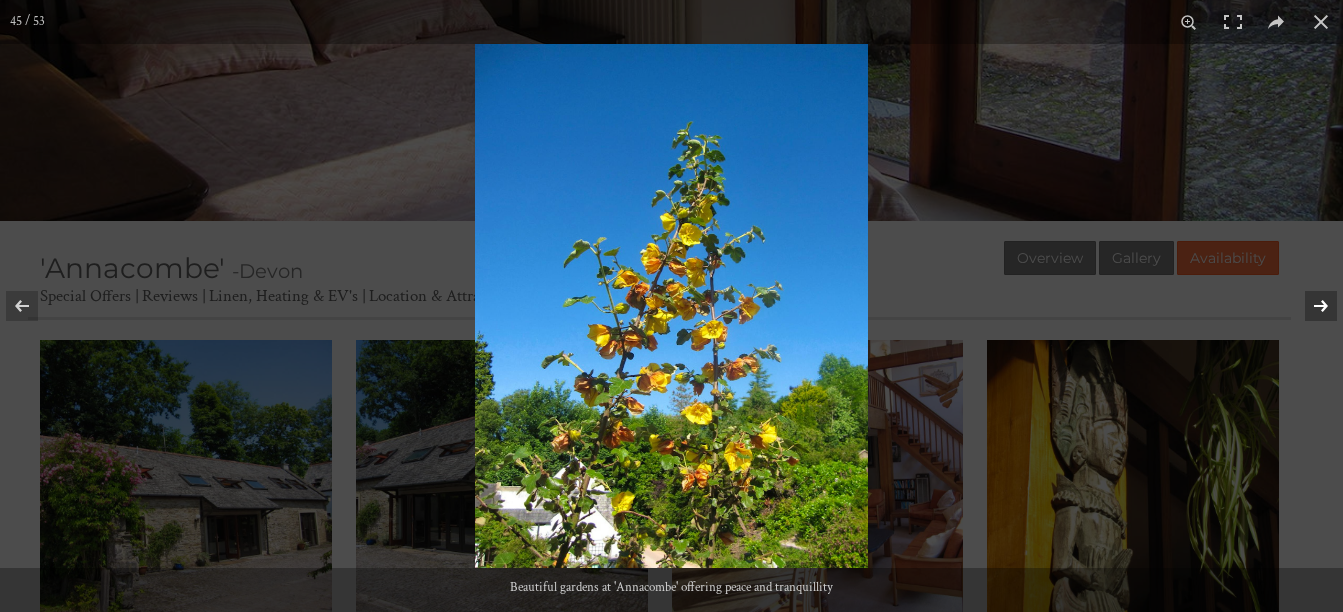 click at bounding box center [1308, 306] 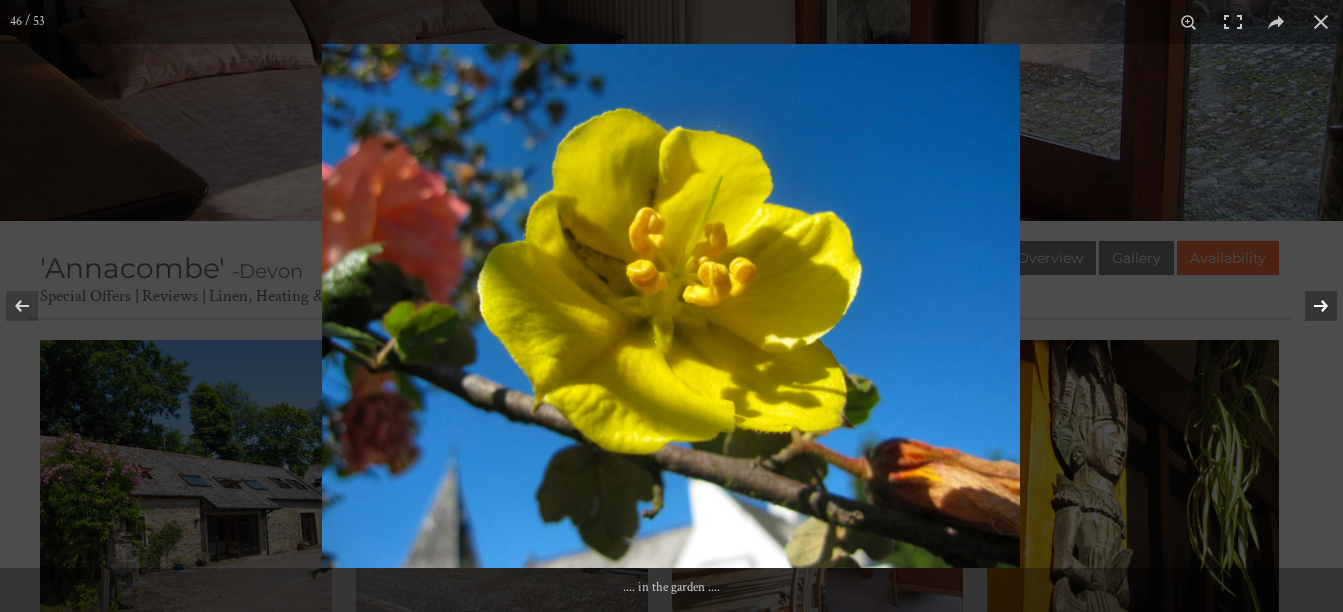 click at bounding box center [1308, 306] 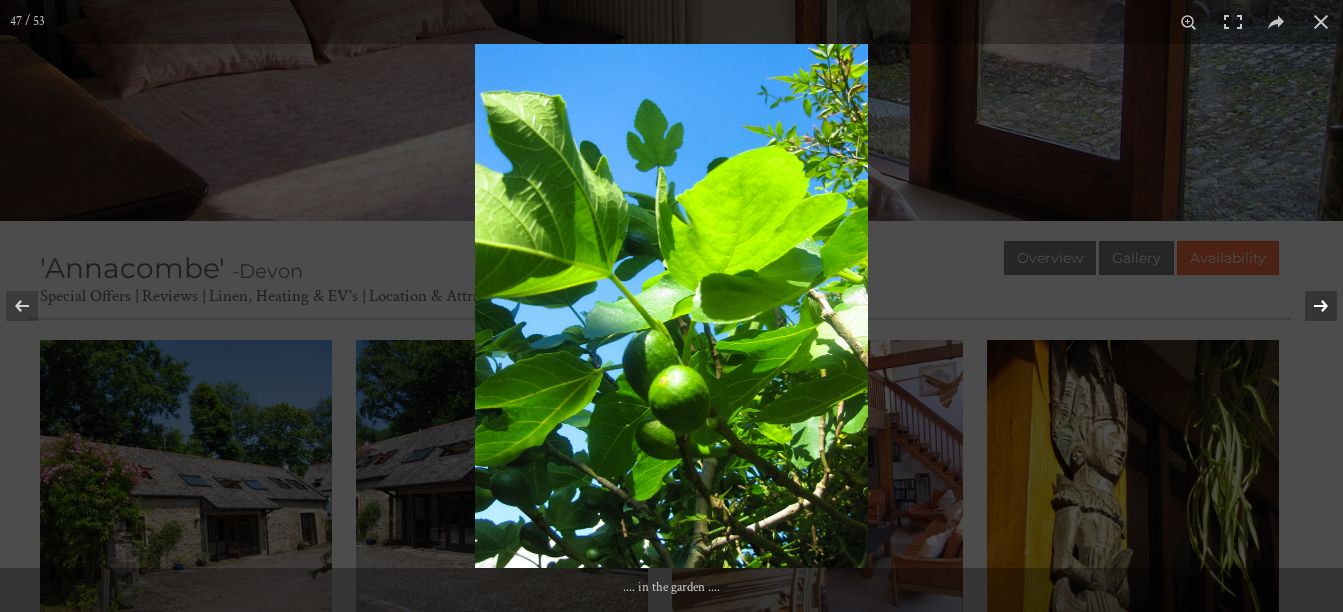 click at bounding box center [1308, 306] 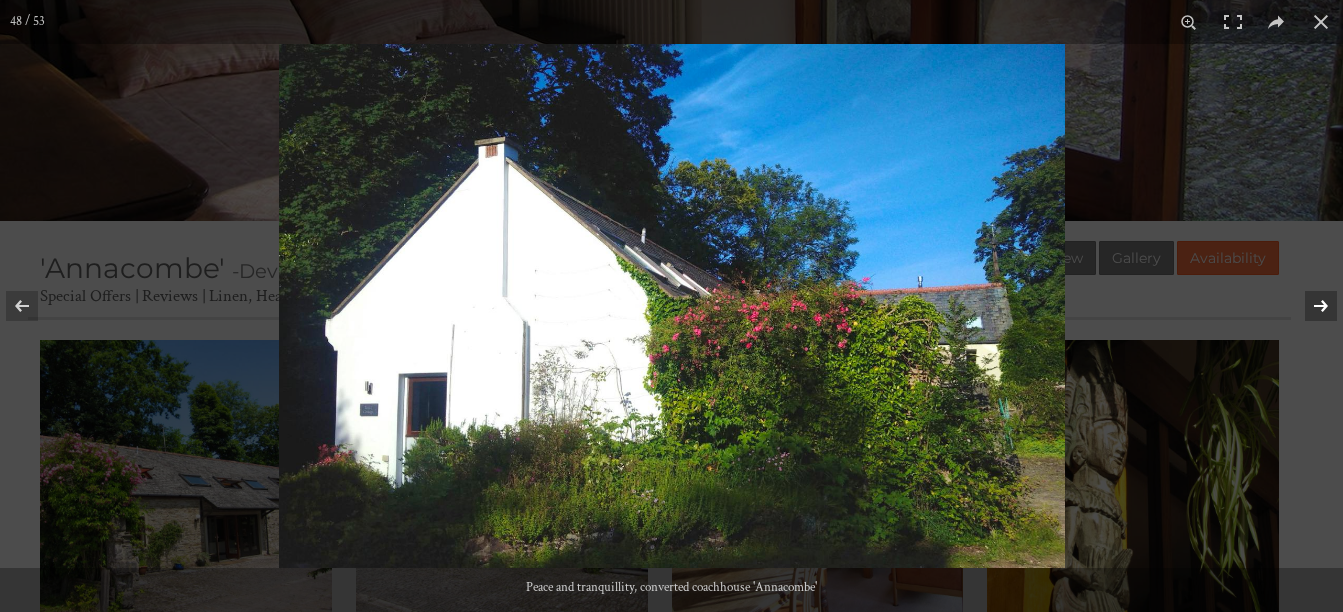 click at bounding box center [1308, 306] 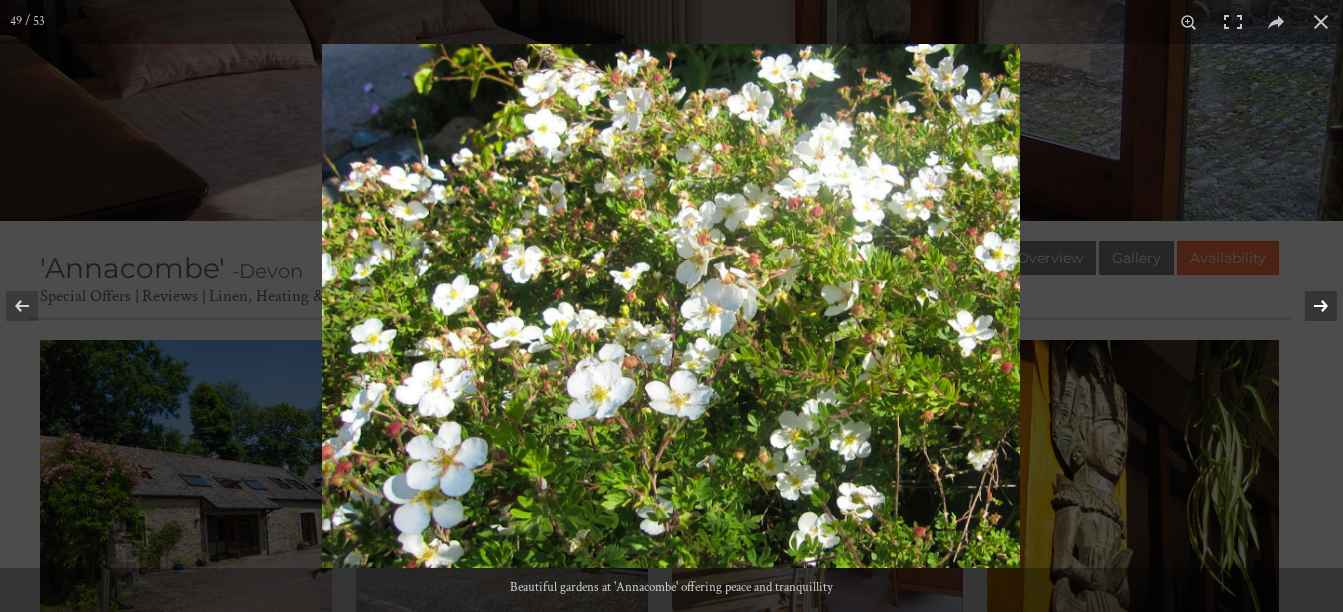 click at bounding box center (1308, 306) 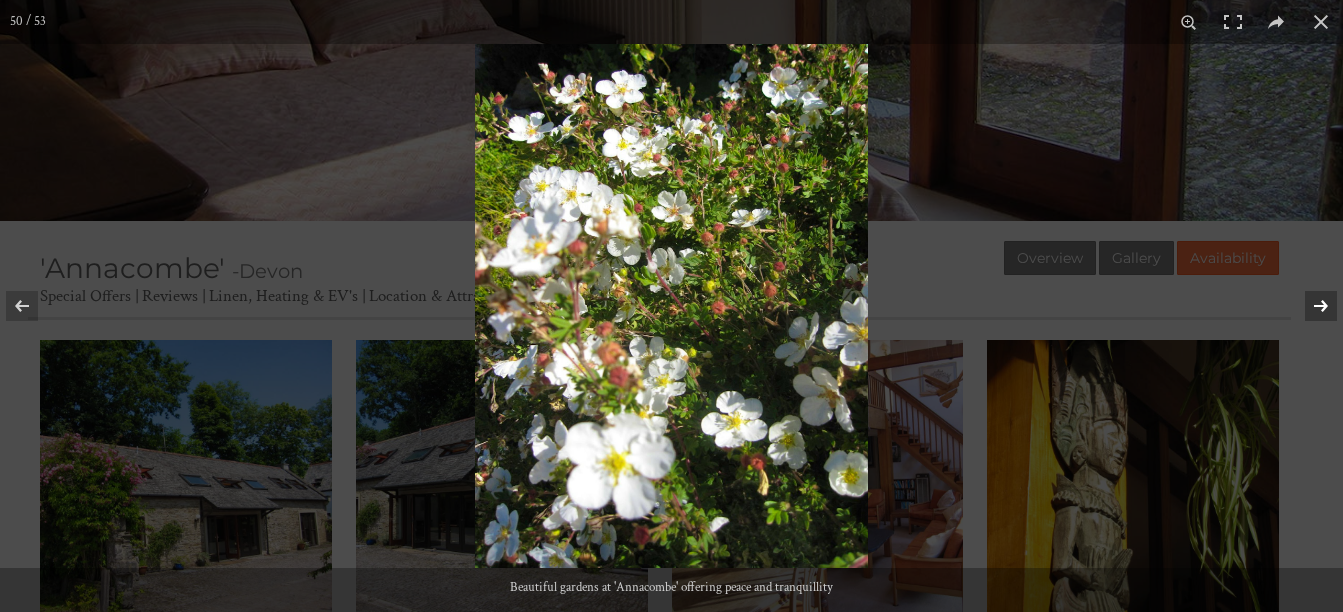 click at bounding box center (1308, 306) 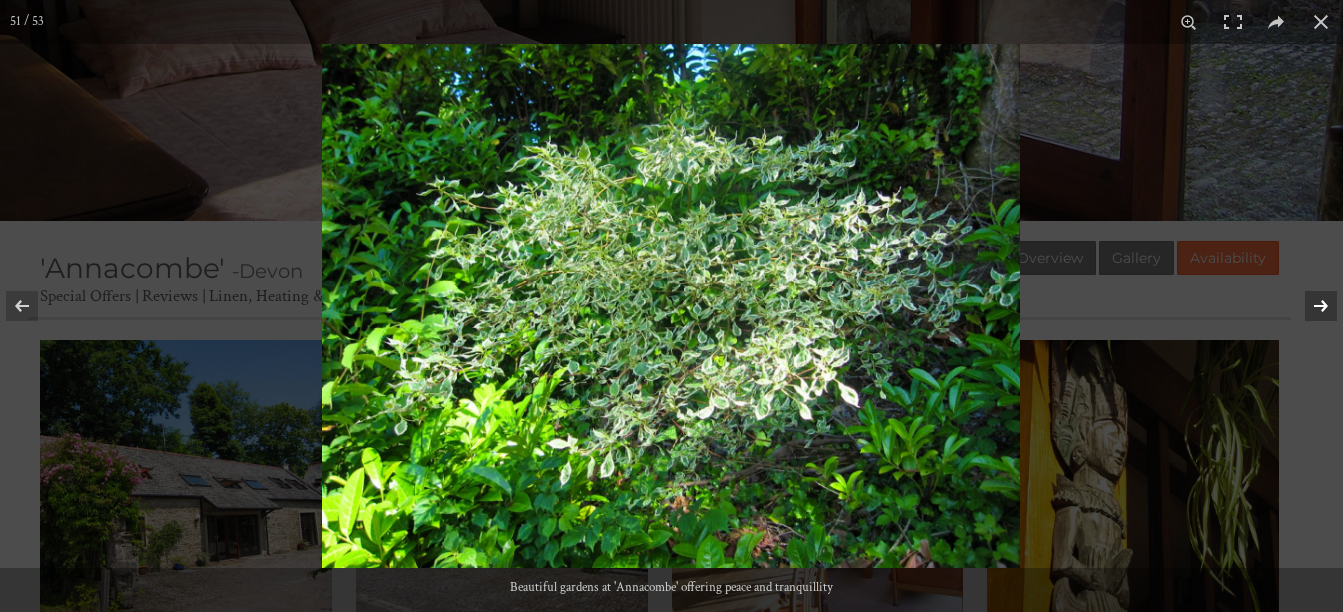 click at bounding box center [1308, 306] 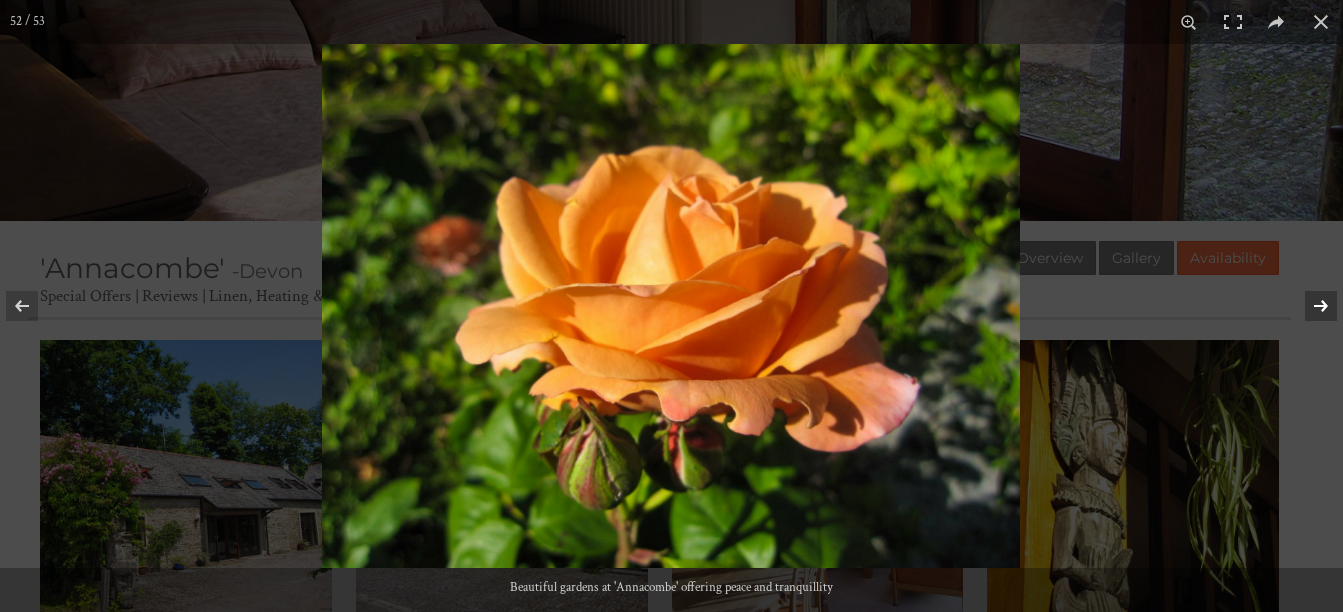 click at bounding box center [1308, 306] 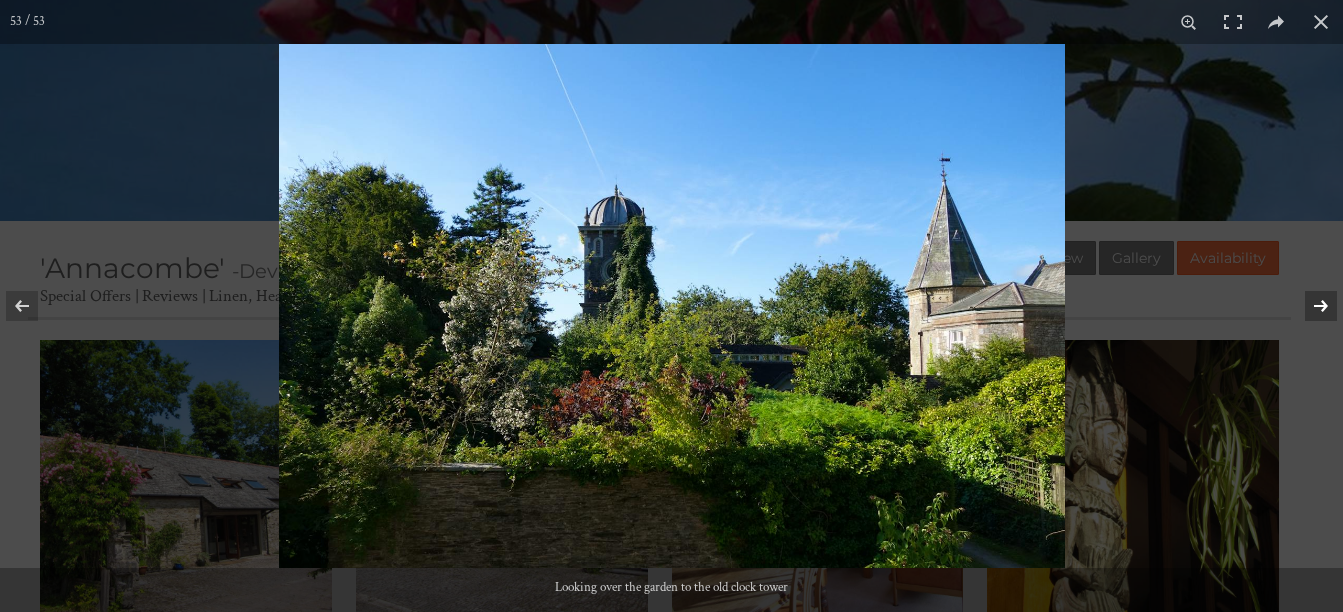 click at bounding box center (1308, 306) 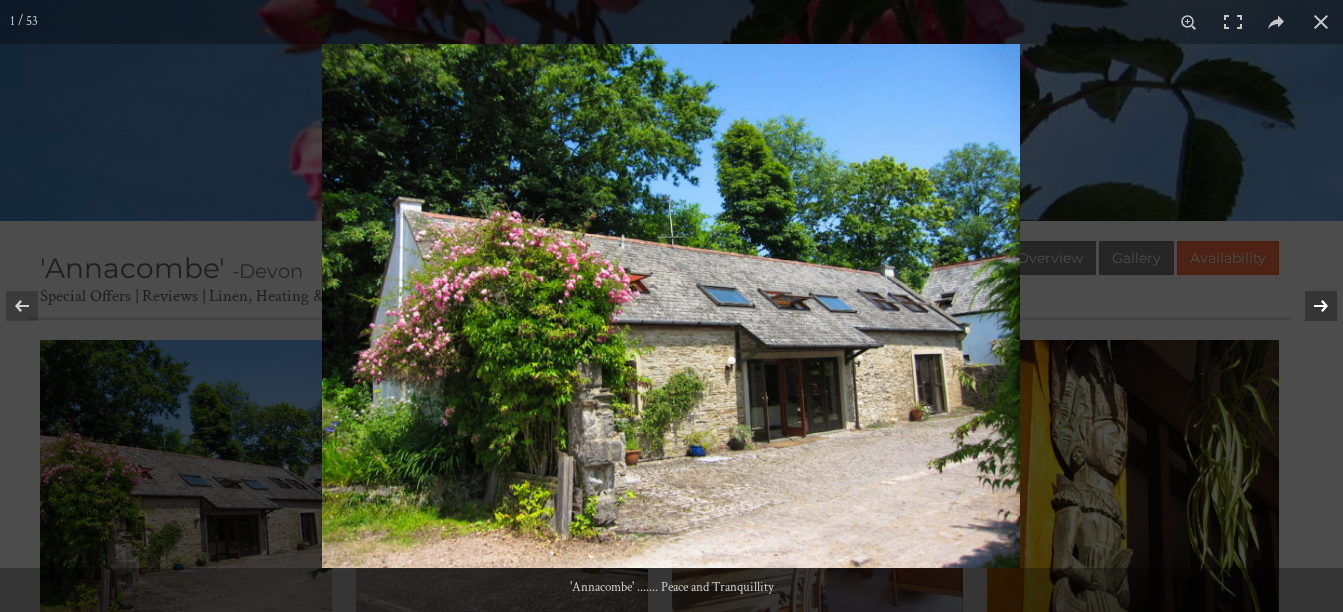 click at bounding box center [1308, 306] 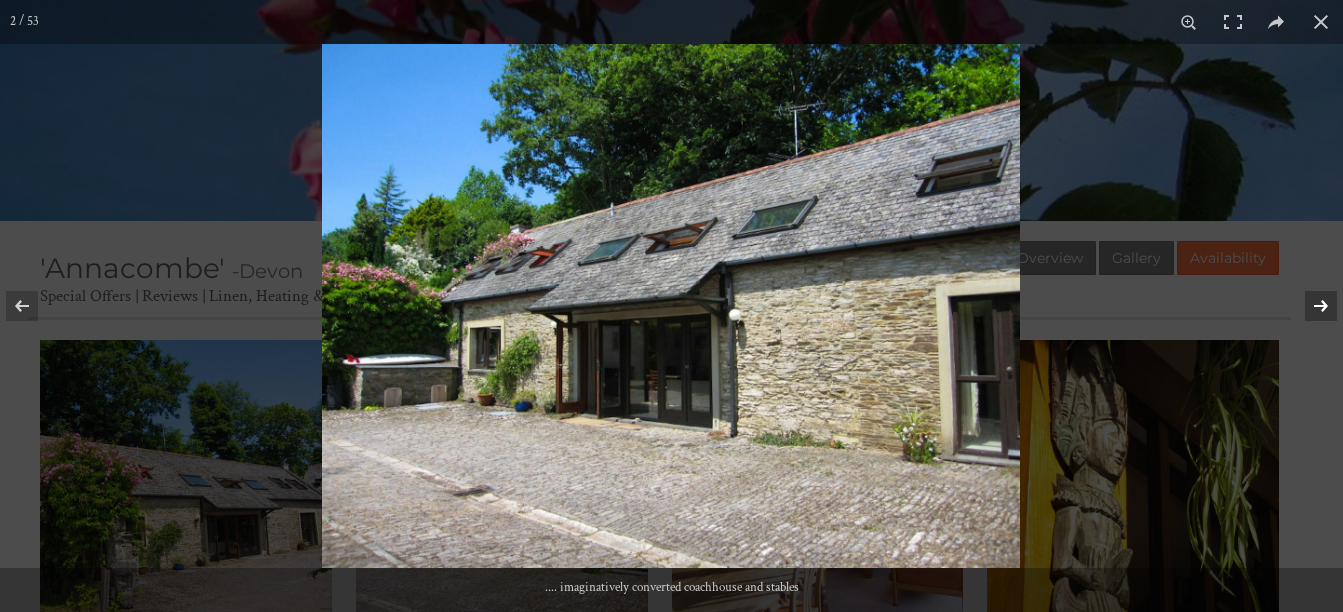 click at bounding box center (1308, 306) 